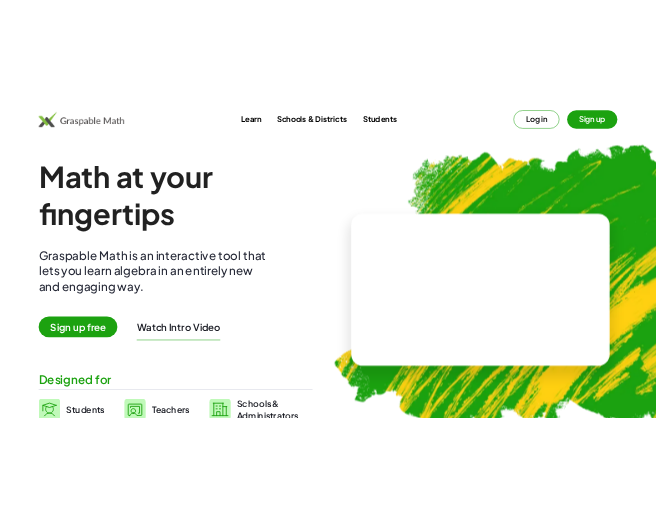 scroll, scrollTop: 0, scrollLeft: 0, axis: both 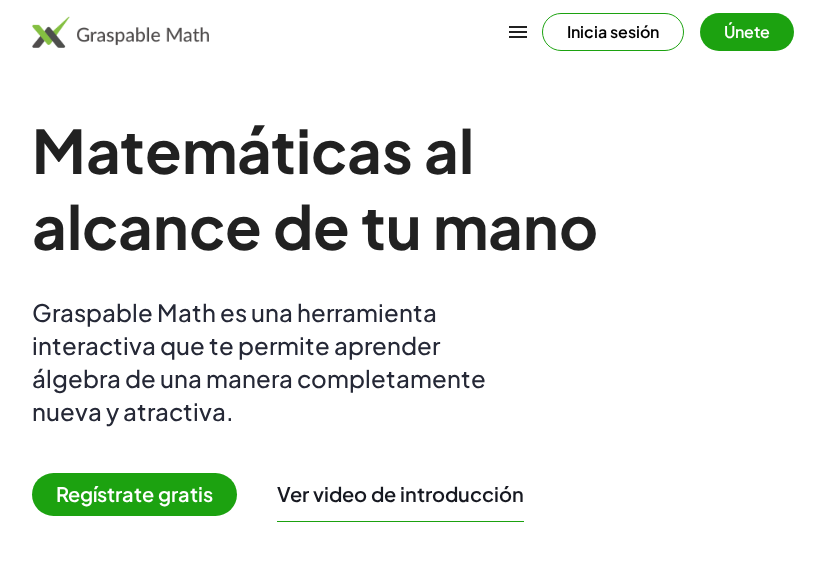 click on "Regístrate gratis" at bounding box center [134, 494] 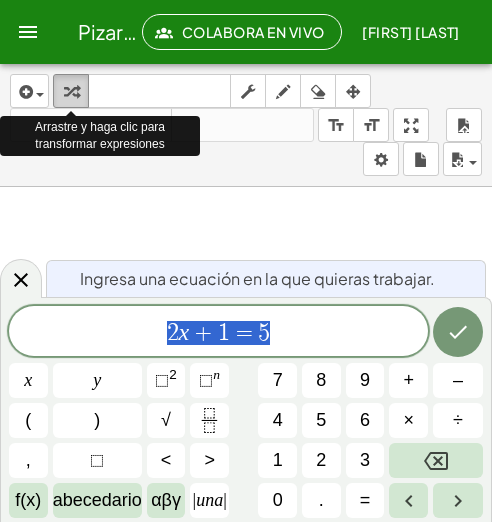 click on "transformar" at bounding box center [71, 91] 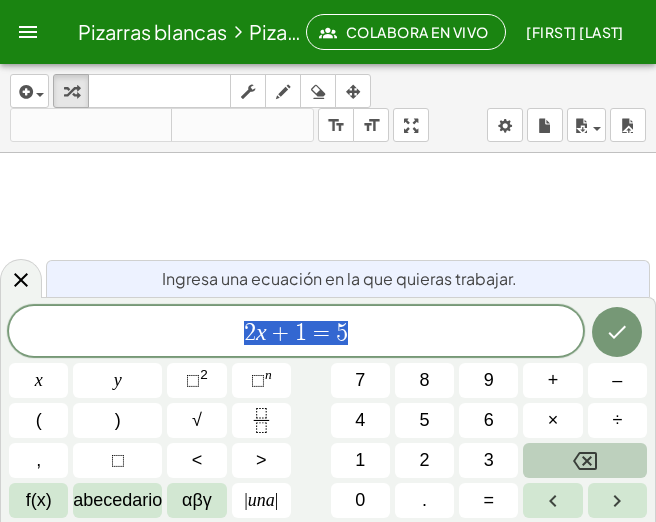 click at bounding box center [585, 460] 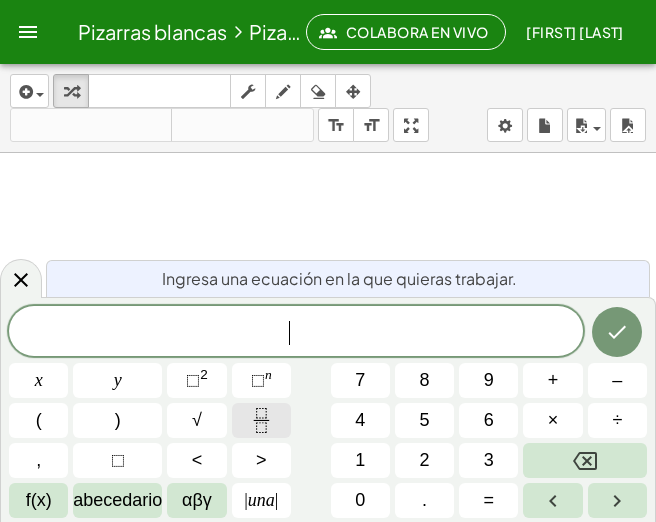 click 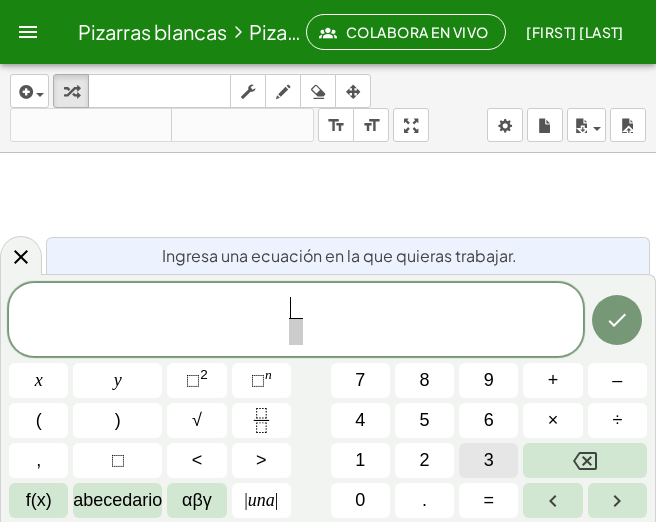 click on "3" at bounding box center (488, 460) 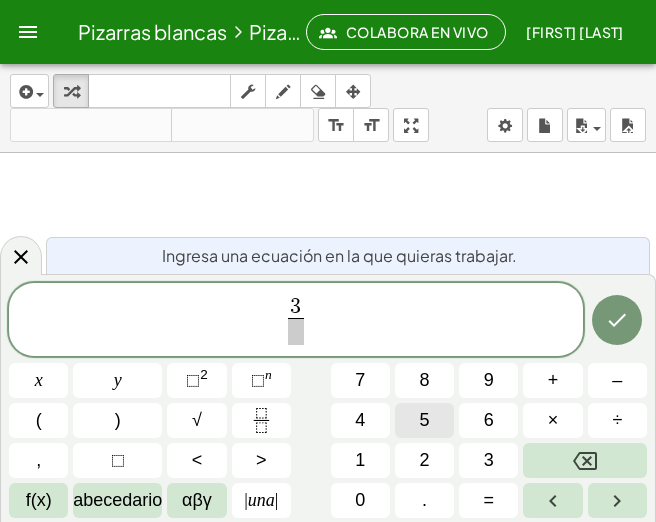 click on "5" at bounding box center [424, 420] 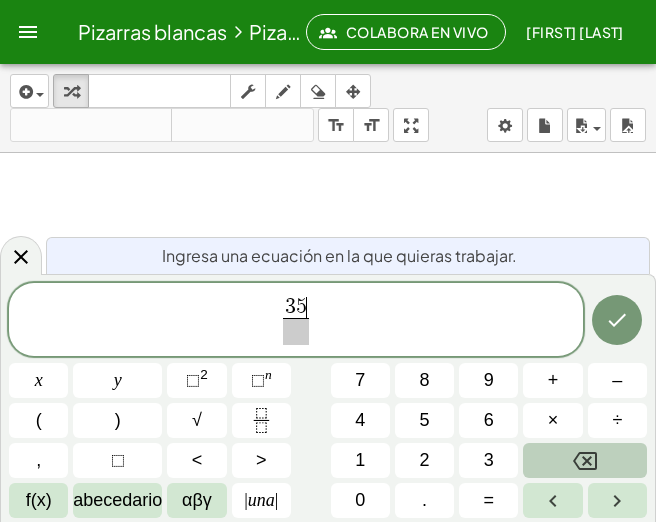 click 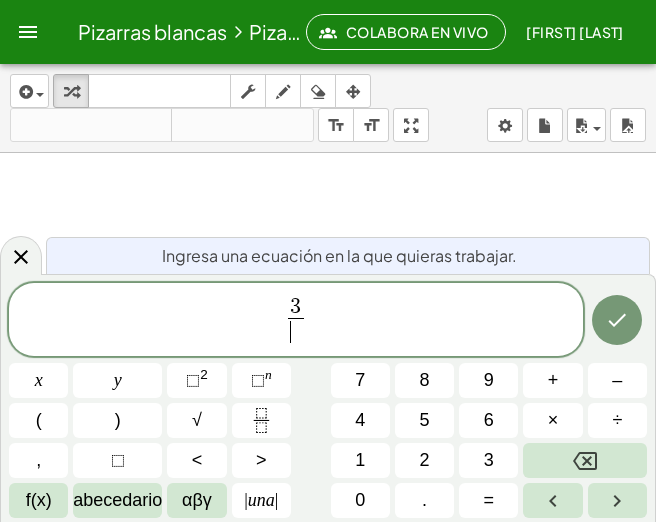 click on "​" at bounding box center [295, 331] 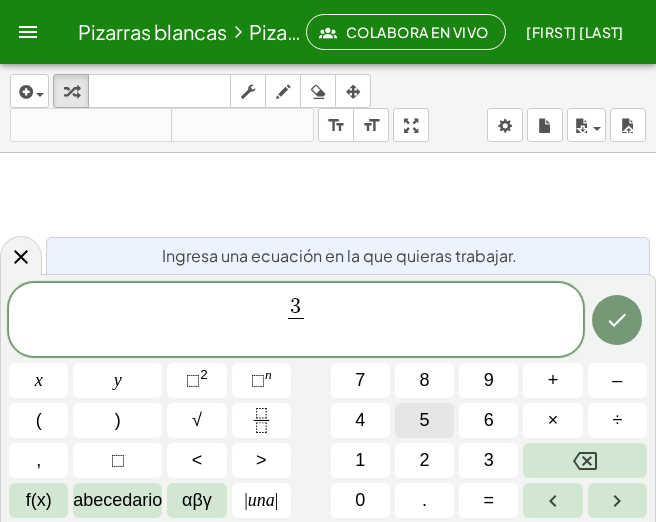 click on "5" at bounding box center [424, 420] 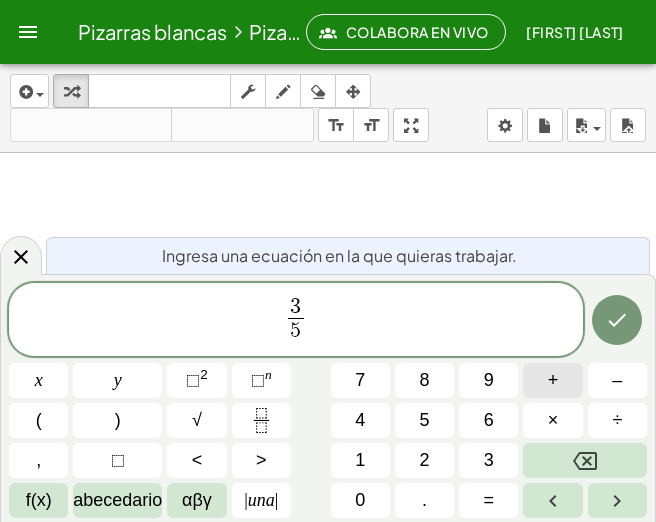 click on "+" at bounding box center (552, 380) 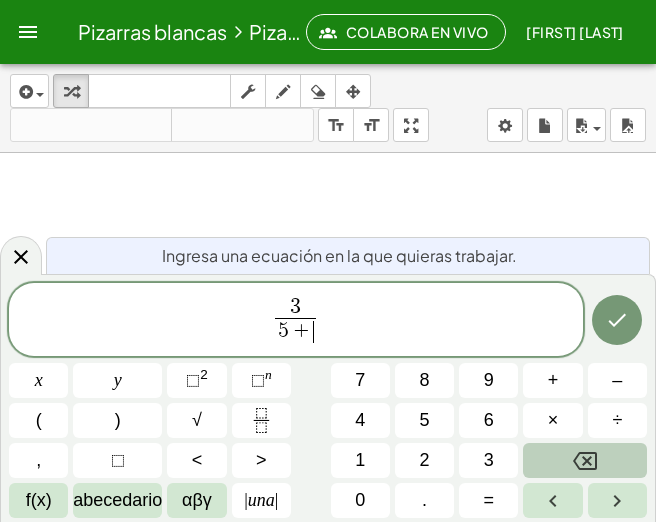 click at bounding box center (585, 460) 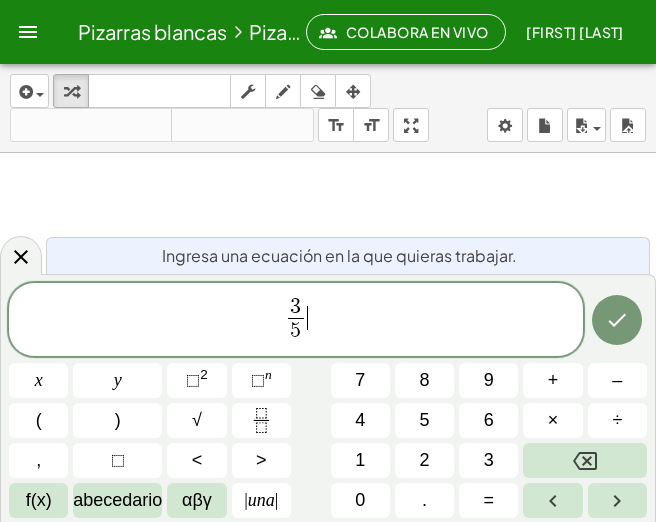 click on "3 5 ​ ​" at bounding box center [296, 321] 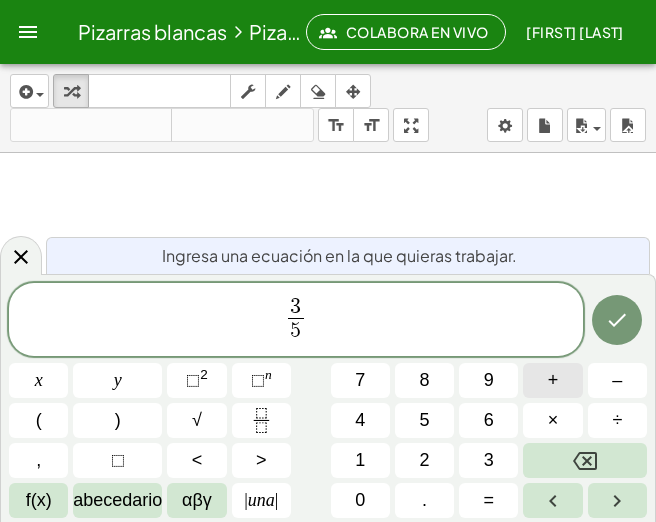 click on "+" at bounding box center (553, 380) 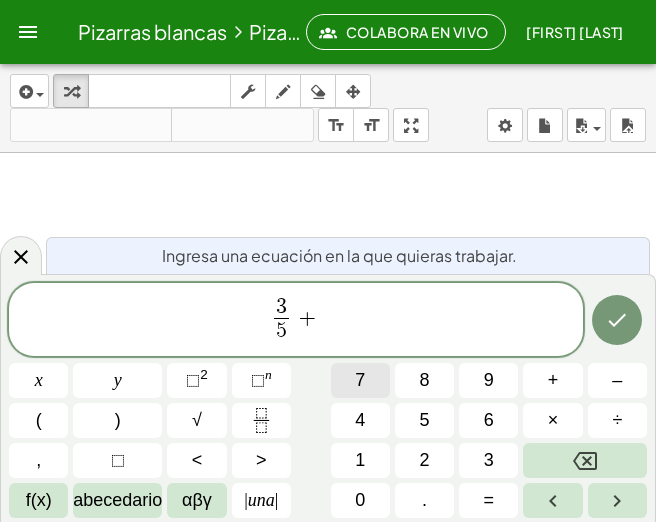 click on "7" at bounding box center (360, 380) 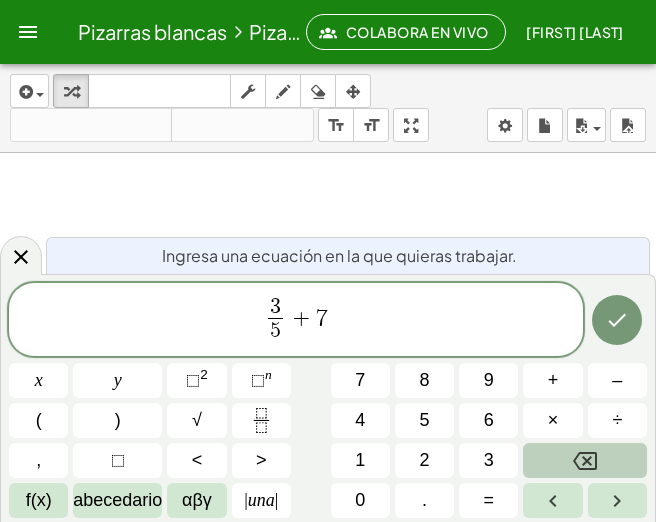 click at bounding box center [585, 460] 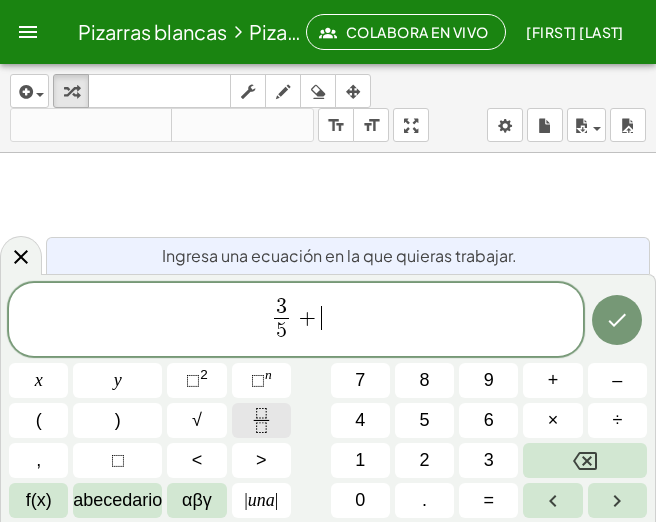 click 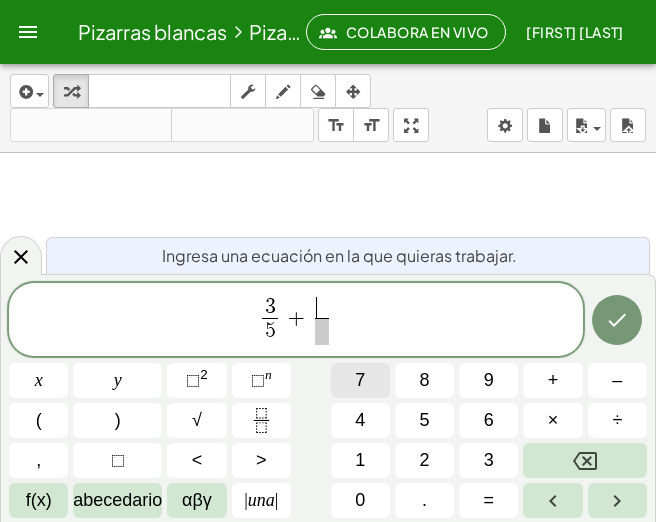 click on "7" at bounding box center (360, 380) 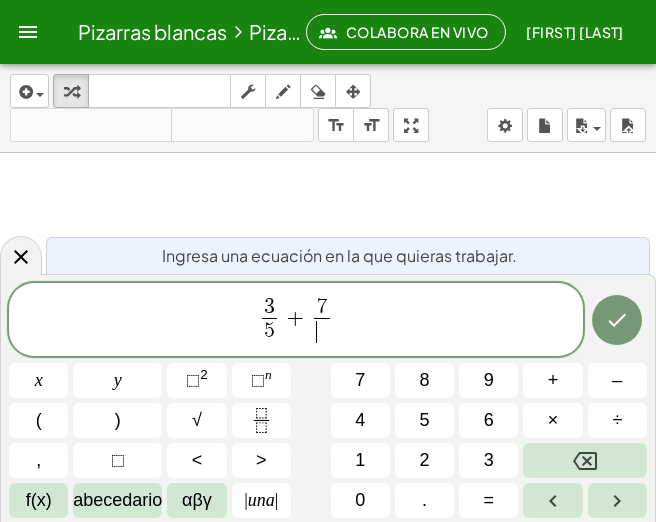 click on "​" at bounding box center [321, 331] 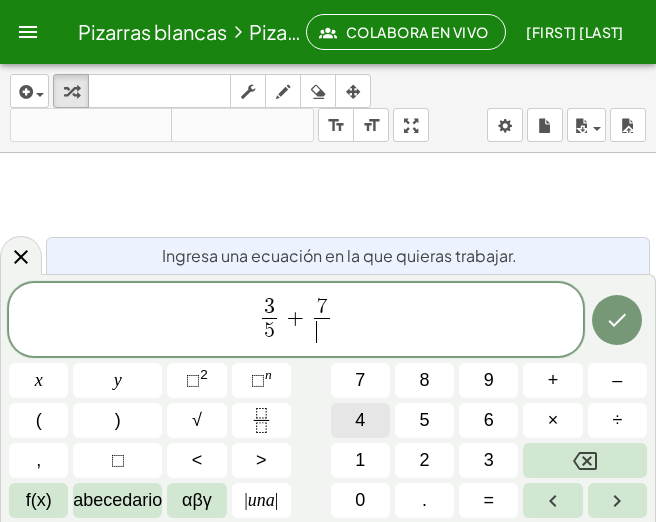 click on "4" at bounding box center [360, 420] 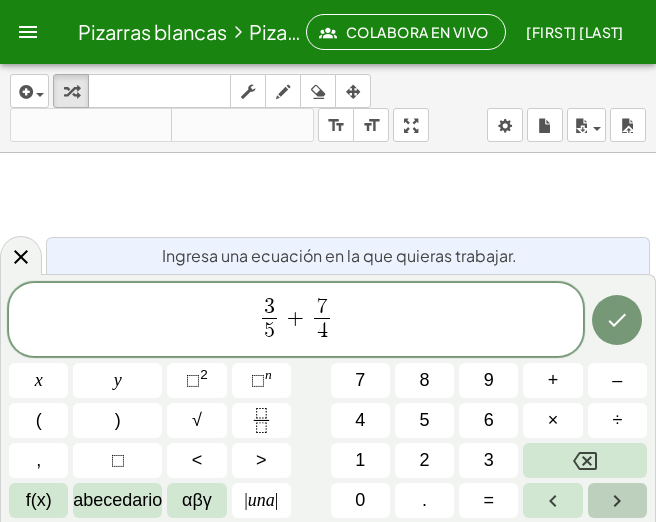 click 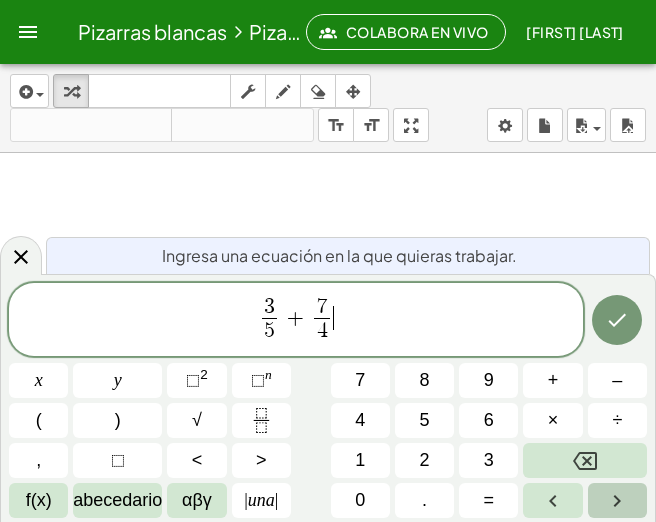click 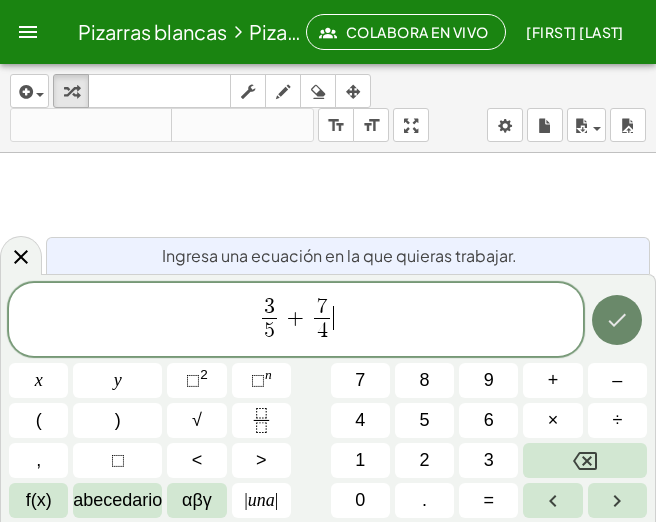 click 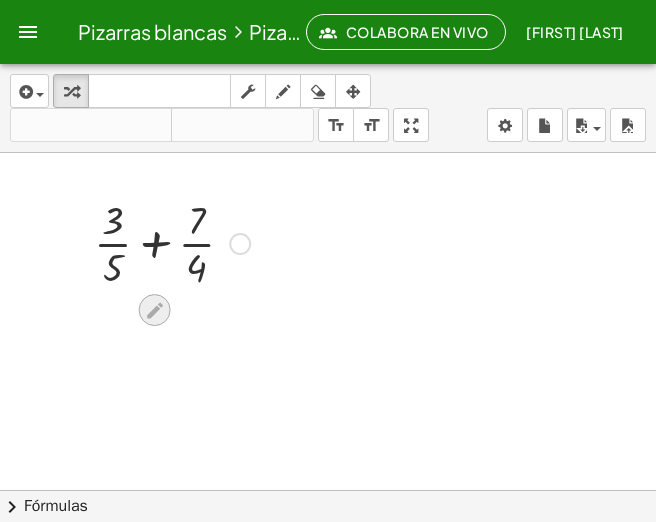 click 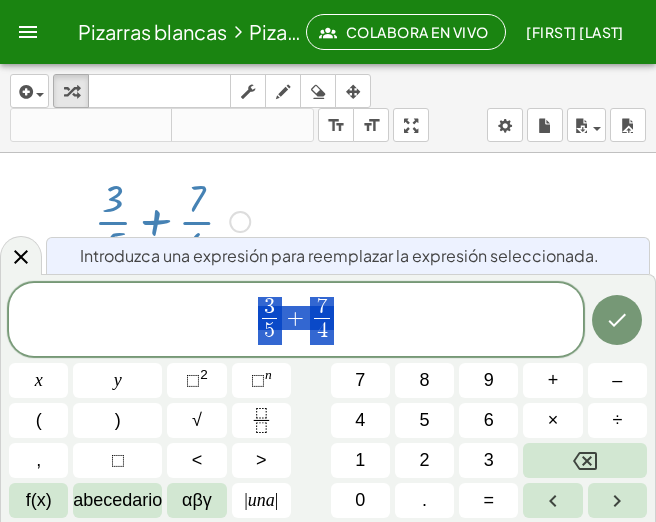 scroll, scrollTop: 24, scrollLeft: 0, axis: vertical 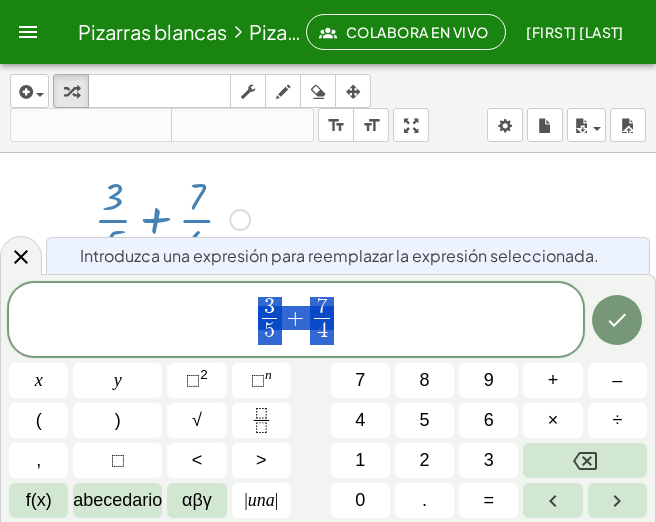 click at bounding box center (328, 534) 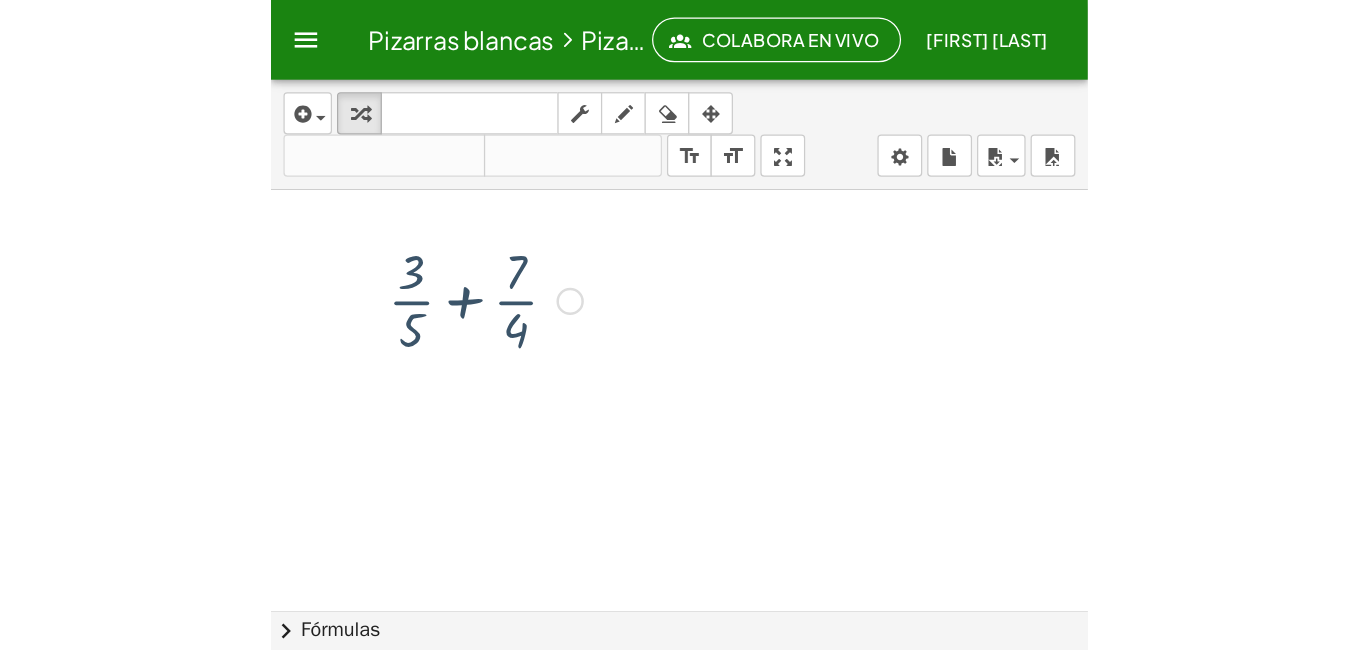 scroll, scrollTop: 0, scrollLeft: 0, axis: both 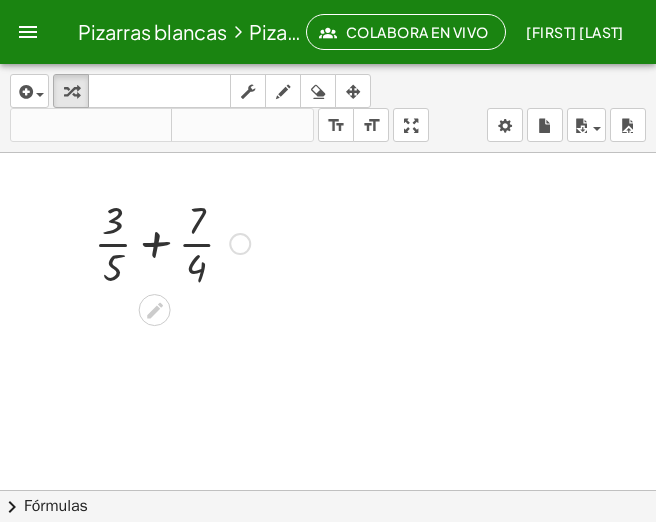 click at bounding box center (240, 244) 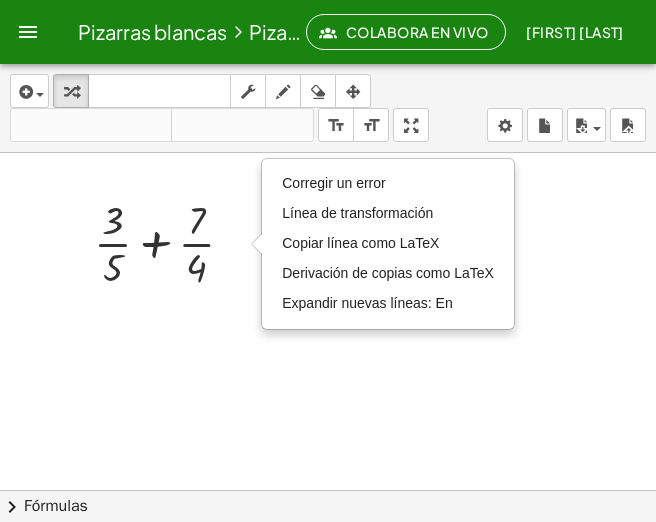 click at bounding box center (328, 558) 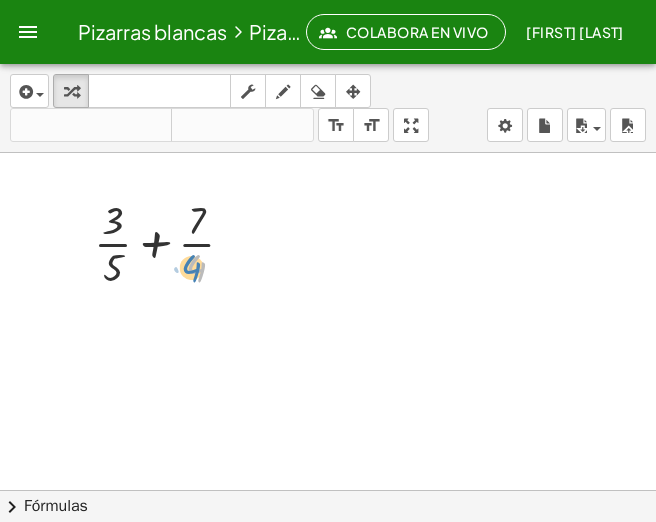 click at bounding box center (172, 242) 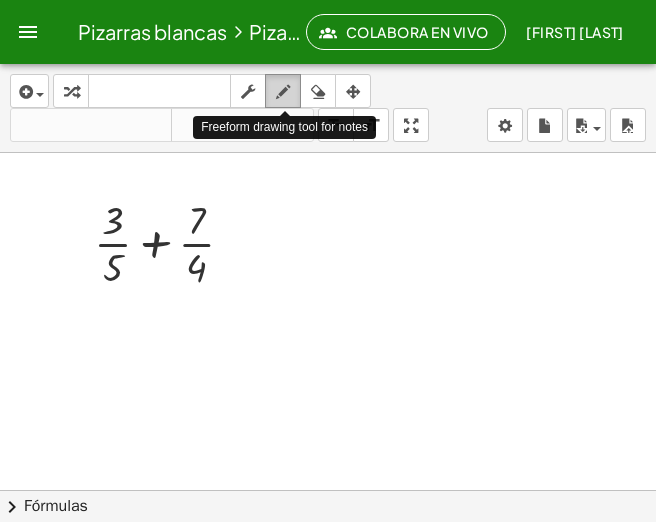 click at bounding box center (283, 92) 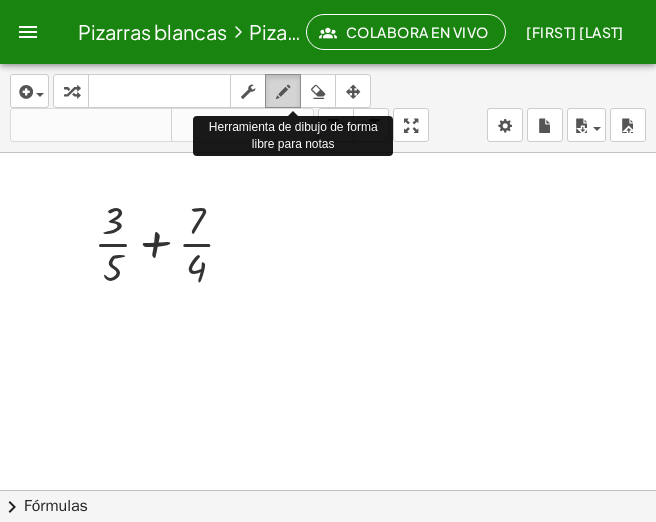 click on "dibujar" at bounding box center [283, 91] 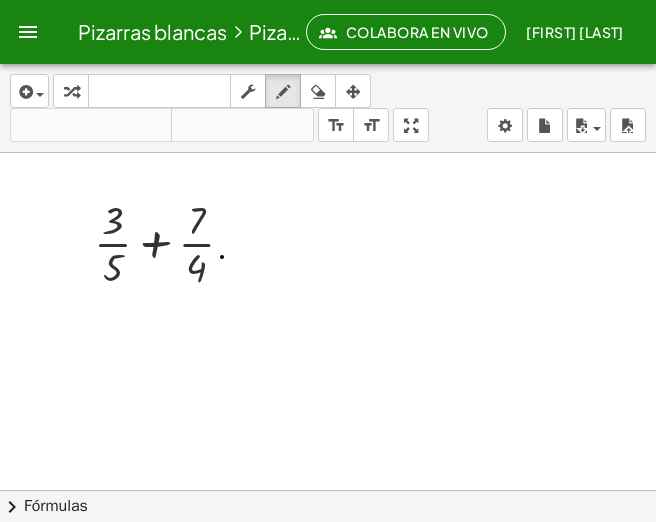 click at bounding box center (328, 558) 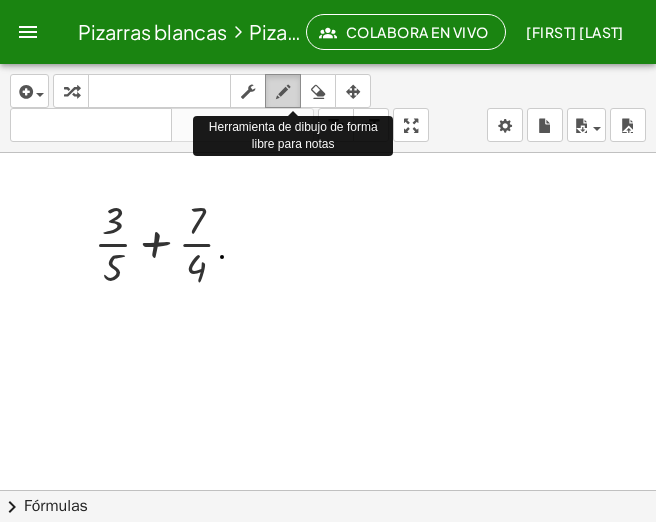 click at bounding box center [283, 92] 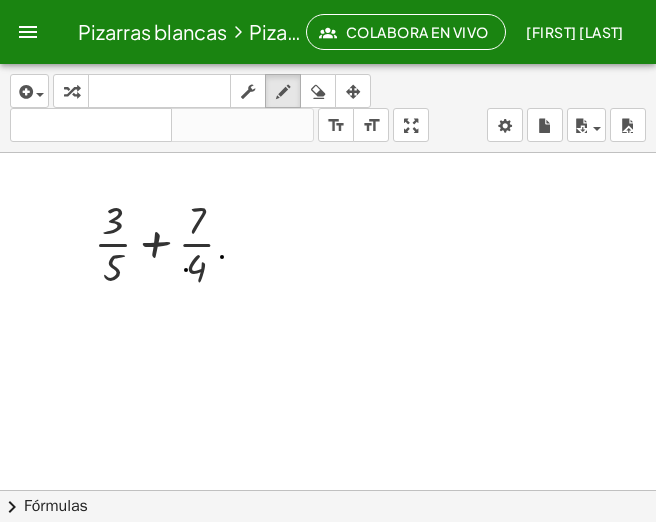 click at bounding box center (328, 558) 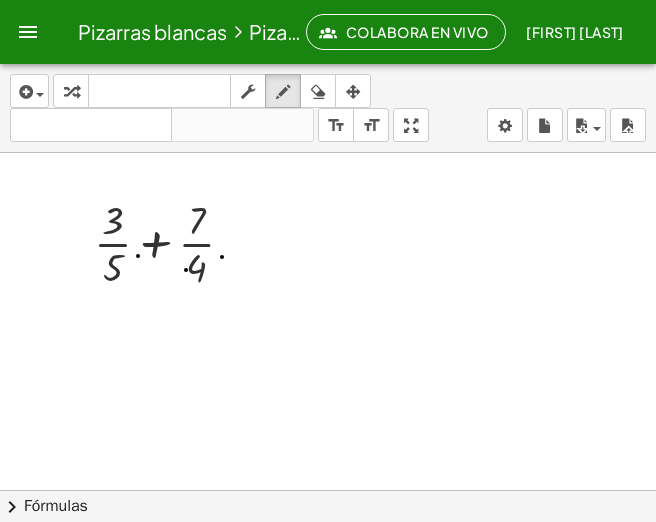 click at bounding box center (328, 558) 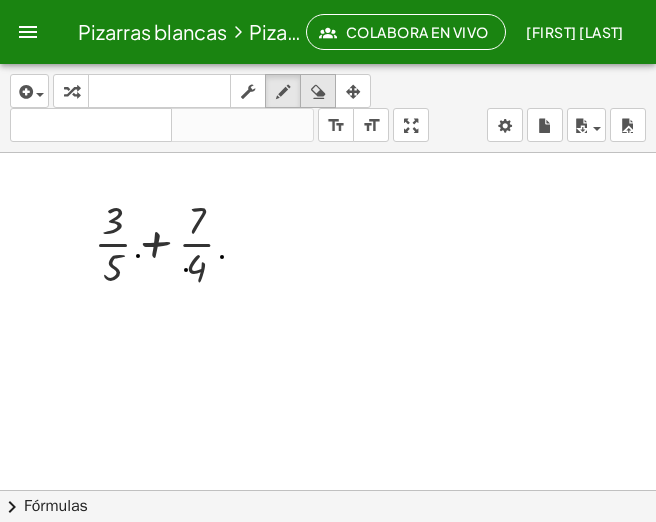 click at bounding box center [318, 92] 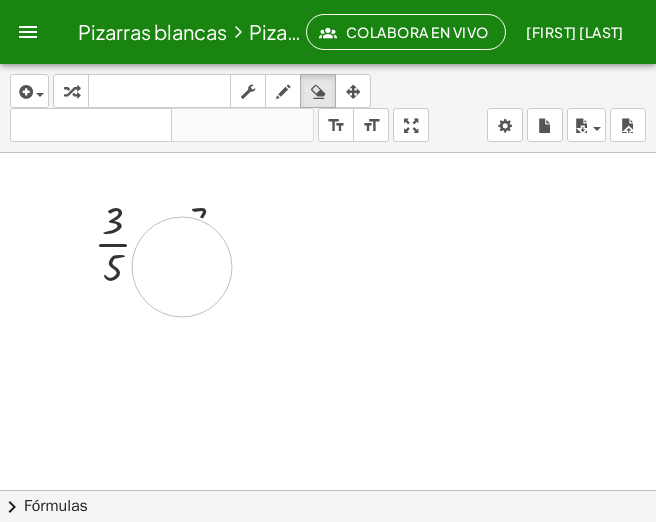 click at bounding box center [328, 558] 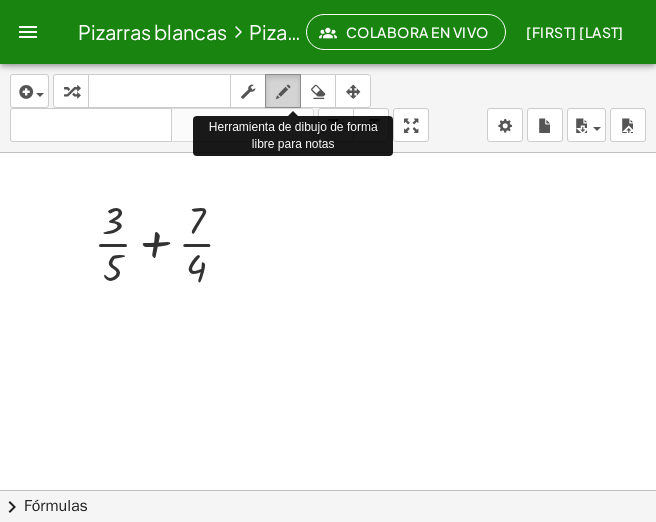 click at bounding box center (283, 91) 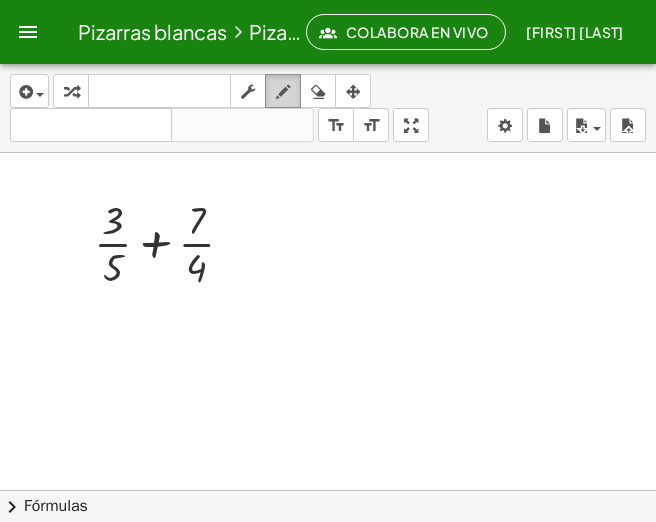 click on "dibujar" at bounding box center (283, 91) 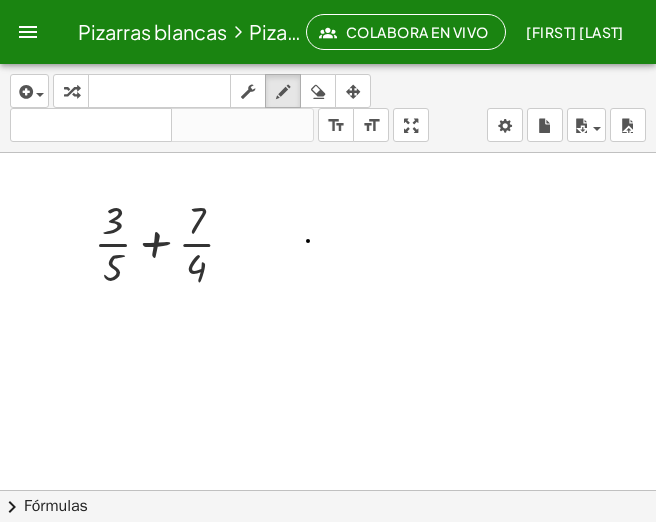 click at bounding box center [328, 558] 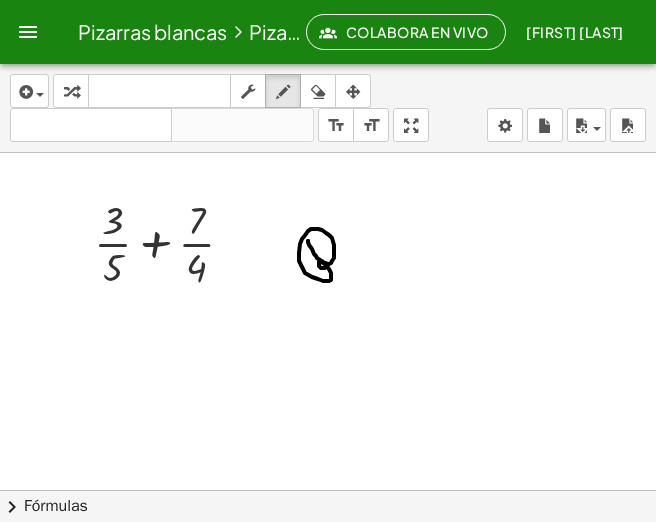 drag, startPoint x: 308, startPoint y: 241, endPoint x: 331, endPoint y: 276, distance: 41.880783 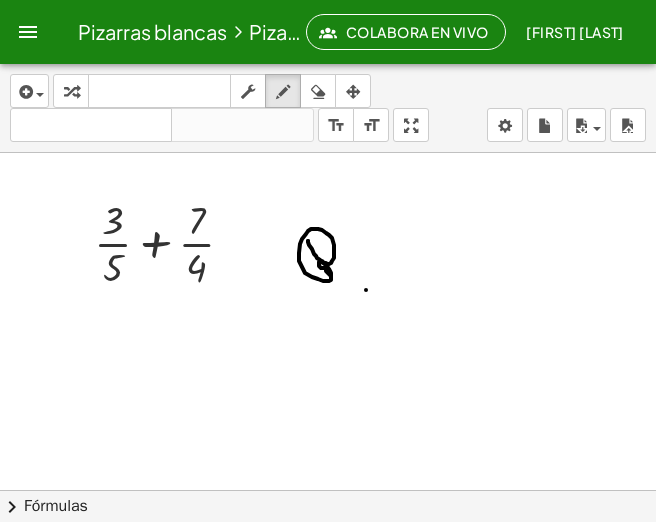 drag, startPoint x: 366, startPoint y: 290, endPoint x: 370, endPoint y: 315, distance: 25.317978 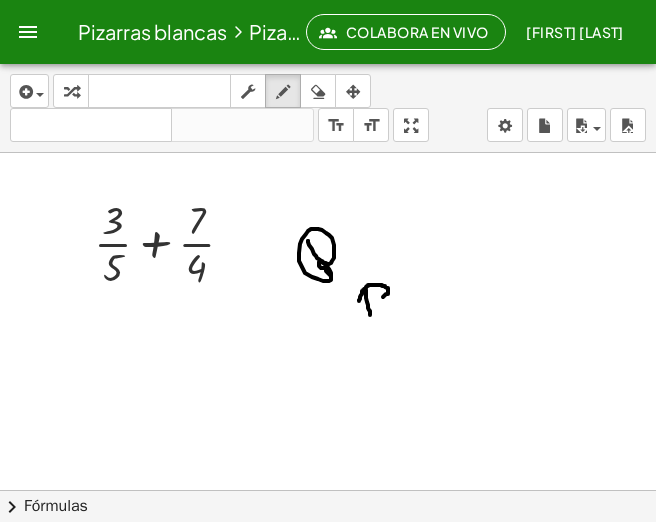 drag, startPoint x: 359, startPoint y: 301, endPoint x: 375, endPoint y: 297, distance: 16.492422 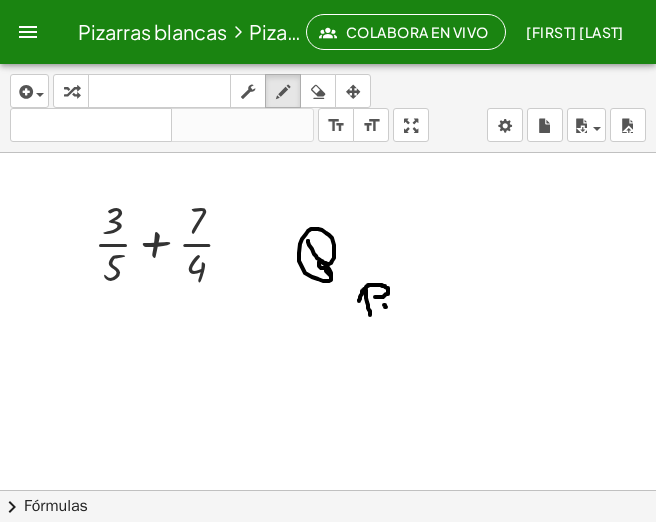 click at bounding box center (328, 558) 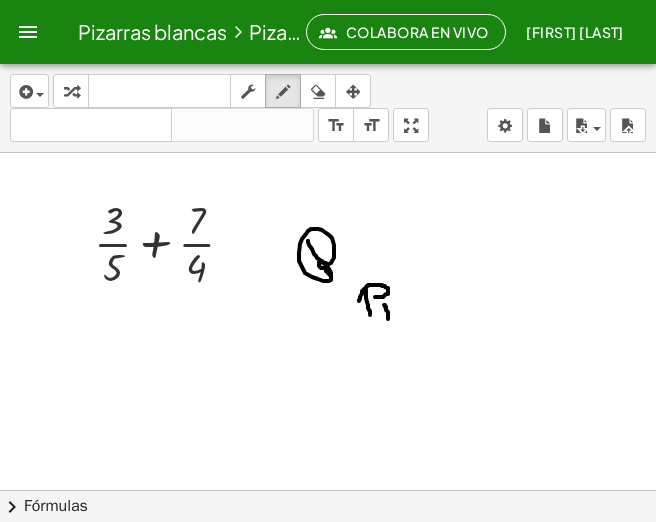 drag, startPoint x: 386, startPoint y: 307, endPoint x: 388, endPoint y: 319, distance: 12.165525 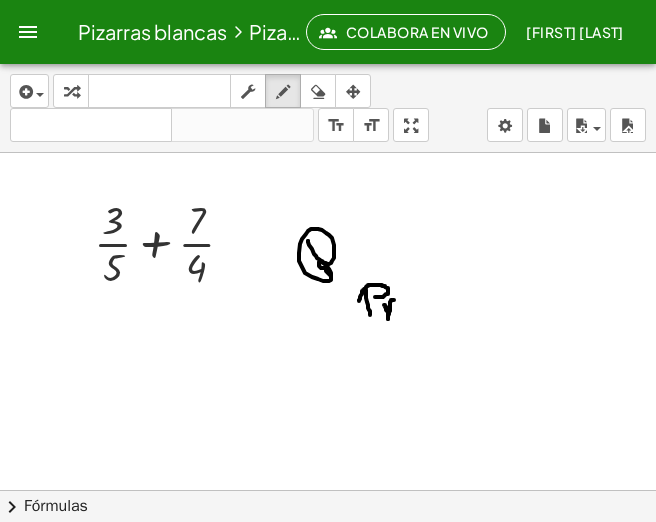 drag, startPoint x: 388, startPoint y: 319, endPoint x: 394, endPoint y: 300, distance: 19.924858 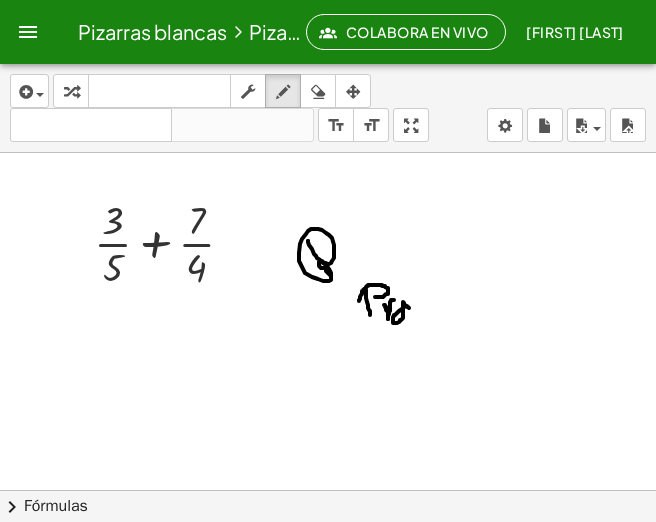 click at bounding box center [328, 558] 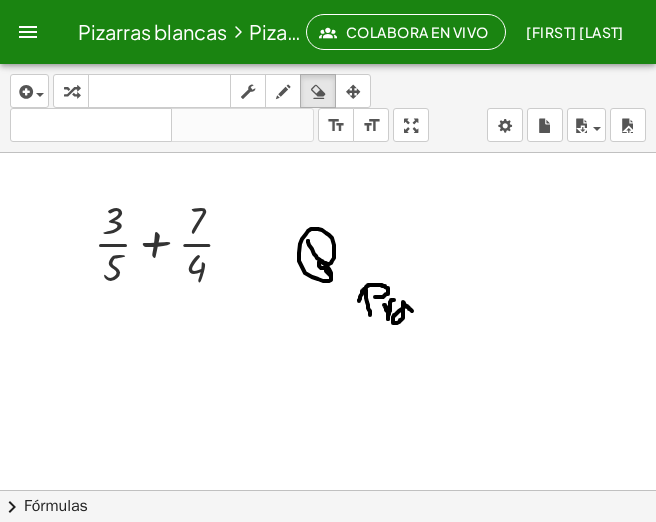 drag, startPoint x: 316, startPoint y: 90, endPoint x: 304, endPoint y: 185, distance: 95.7549 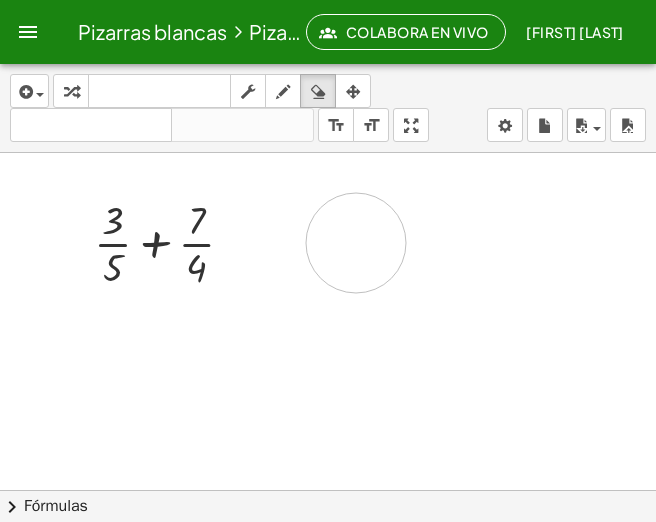 drag, startPoint x: 304, startPoint y: 185, endPoint x: 363, endPoint y: 204, distance: 61.983868 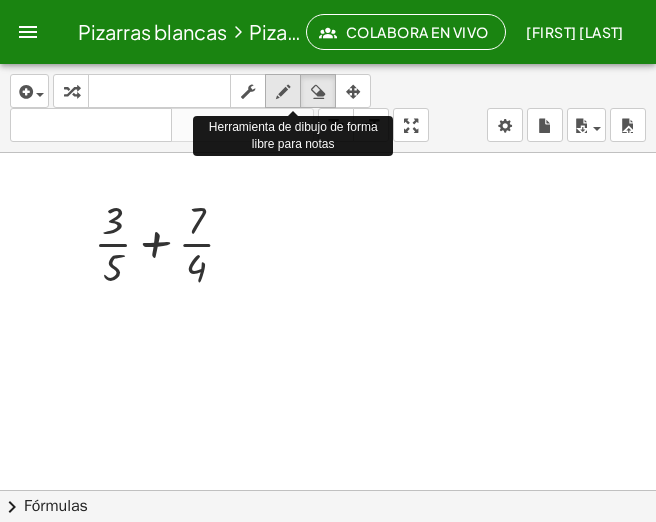 click at bounding box center [283, 92] 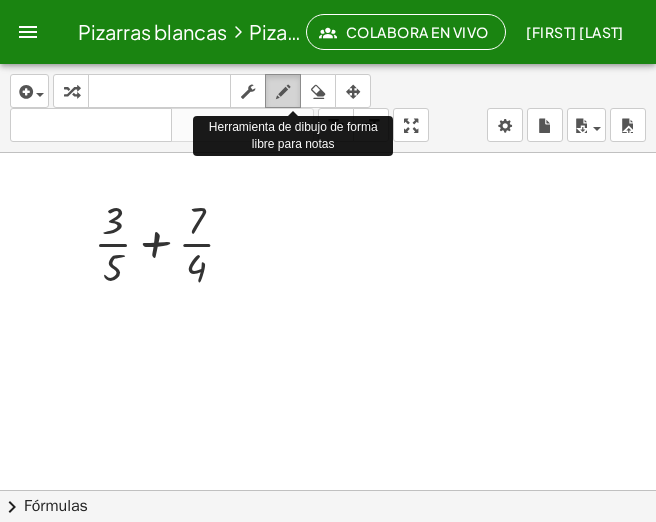 click at bounding box center [283, 92] 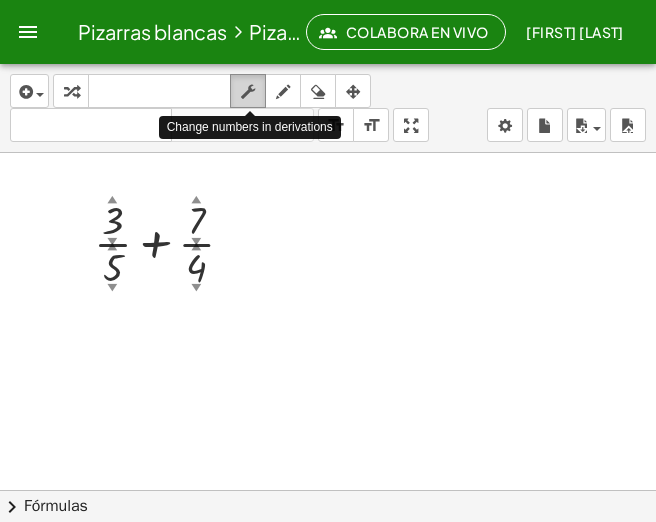 click at bounding box center (248, 91) 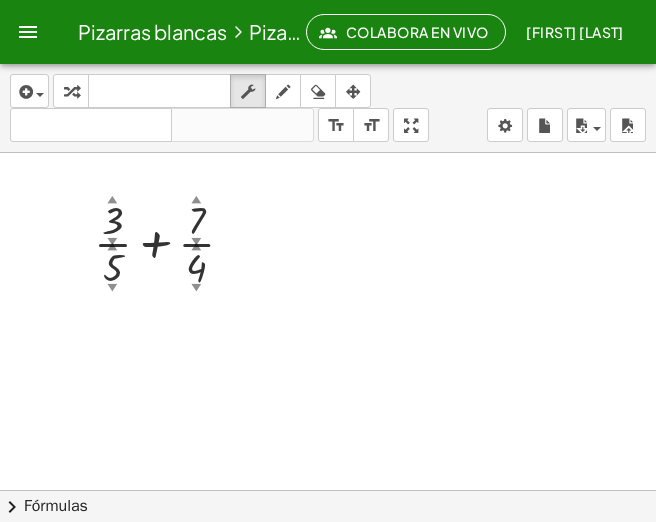 drag, startPoint x: 297, startPoint y: 224, endPoint x: 315, endPoint y: 262, distance: 42.047592 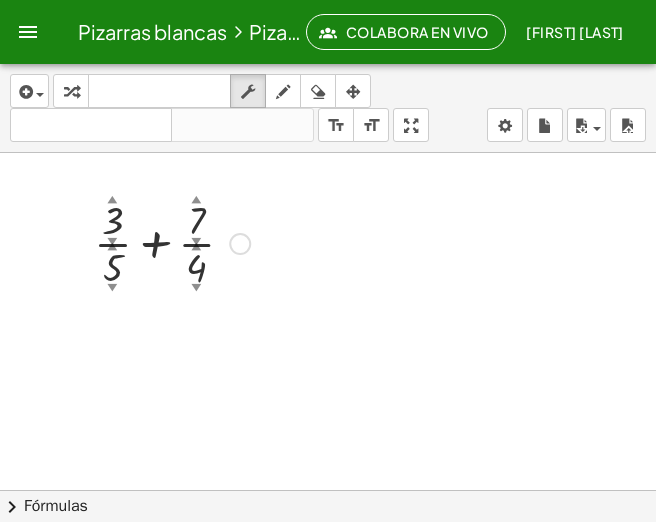 click at bounding box center (172, 242) 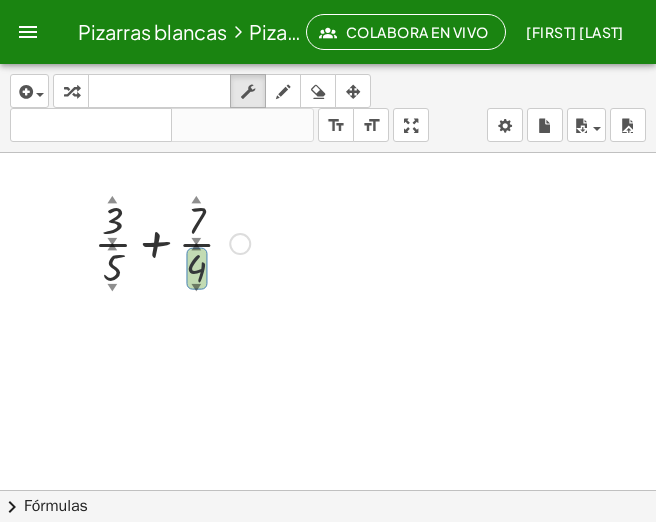 click at bounding box center (172, 242) 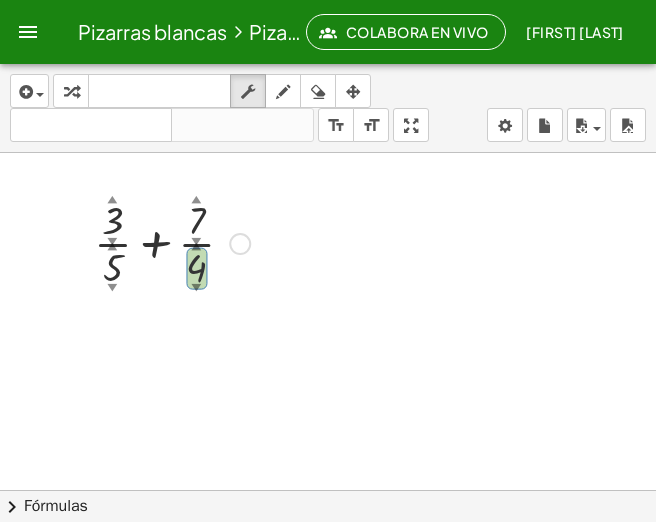 click at bounding box center (172, 242) 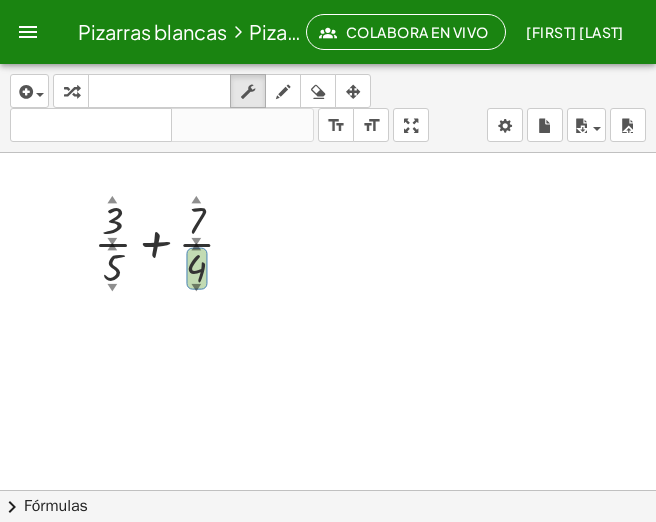 click on "Fórmulas" at bounding box center [56, 506] 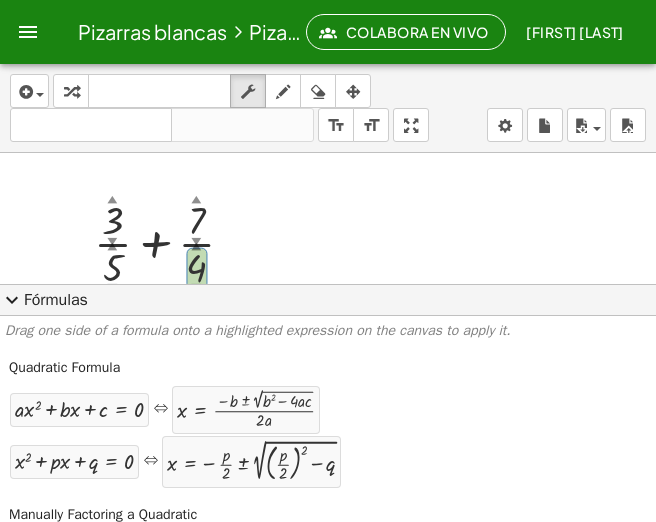 click at bounding box center [328, 558] 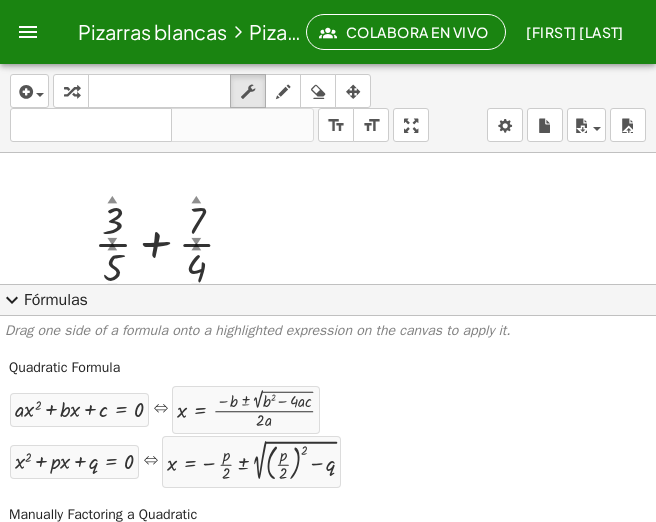 click at bounding box center (328, 558) 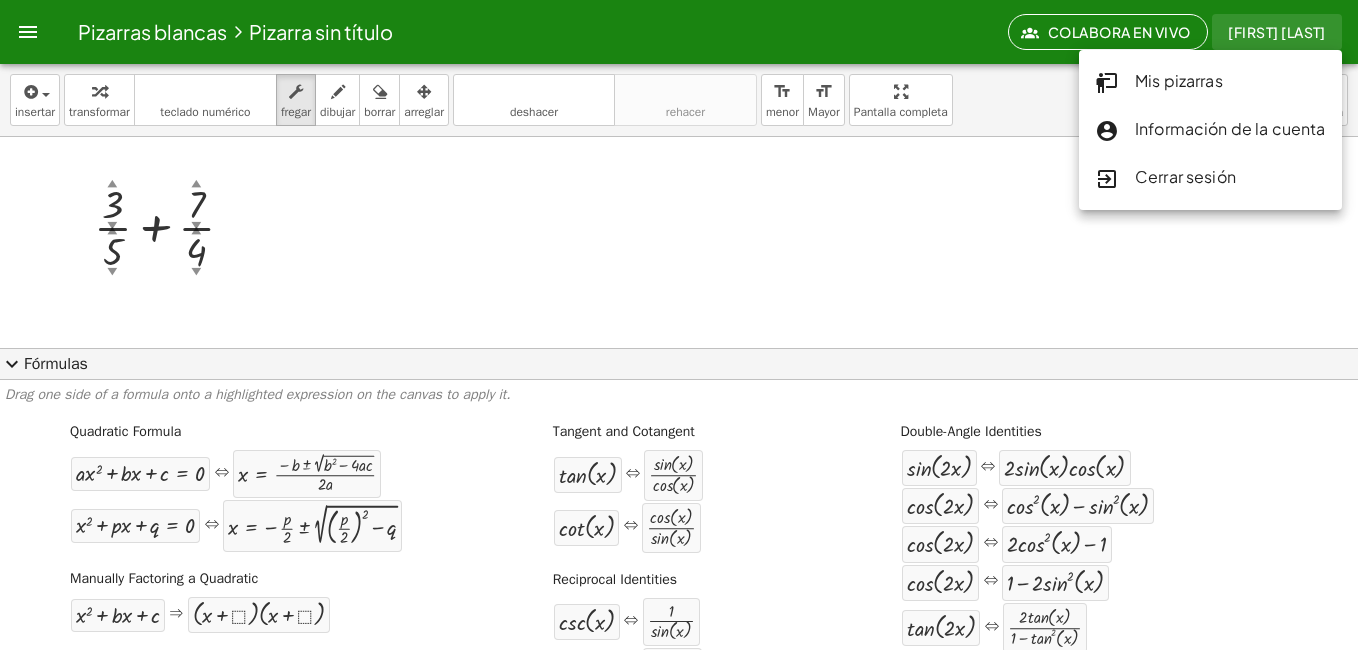 click at bounding box center [679, 542] 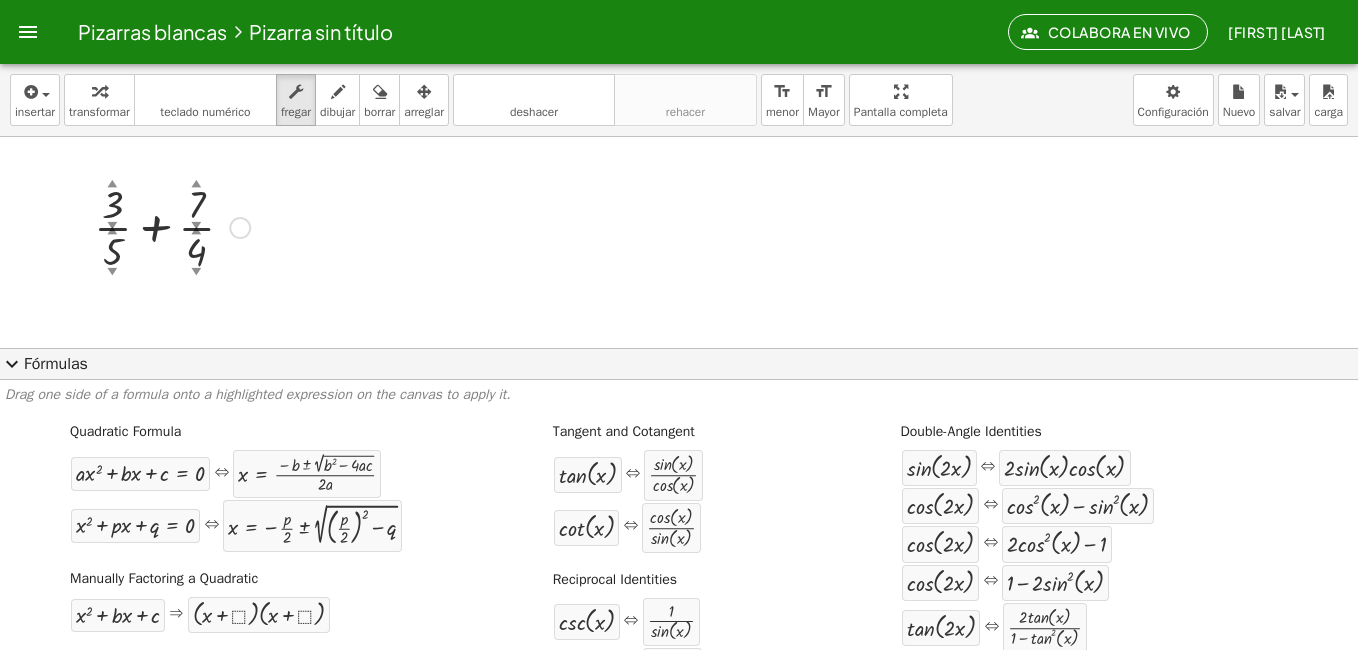 click at bounding box center [172, 226] 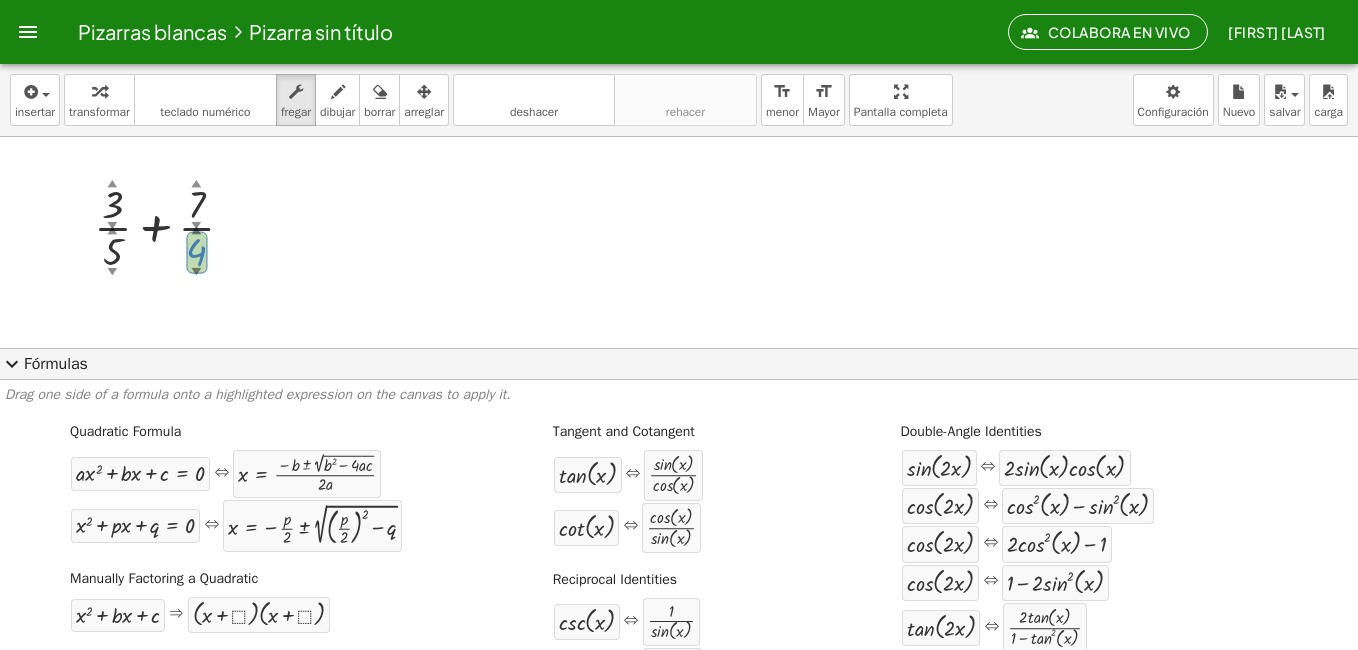 drag, startPoint x: 226, startPoint y: 243, endPoint x: 233, endPoint y: 232, distance: 13.038404 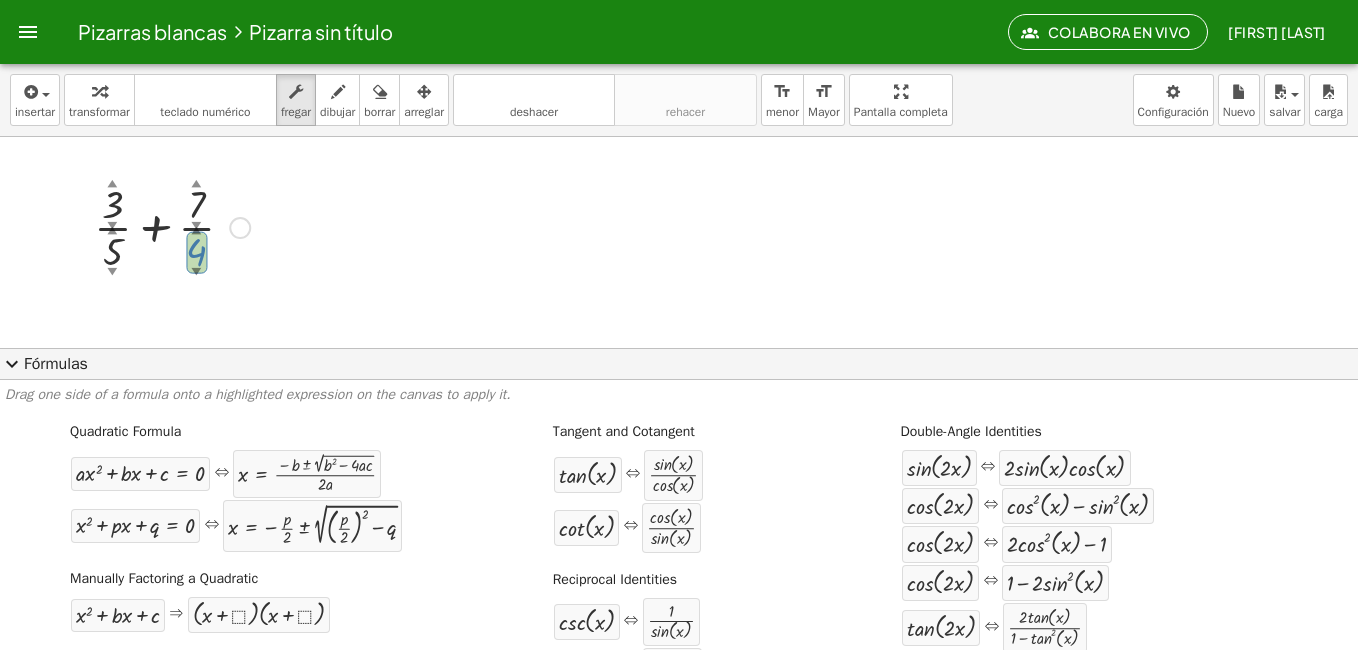click on "Fix a mistake Transform line Copy line as LaTeX Copy derivation as LaTeX Expand new lines: On" at bounding box center (240, 228) 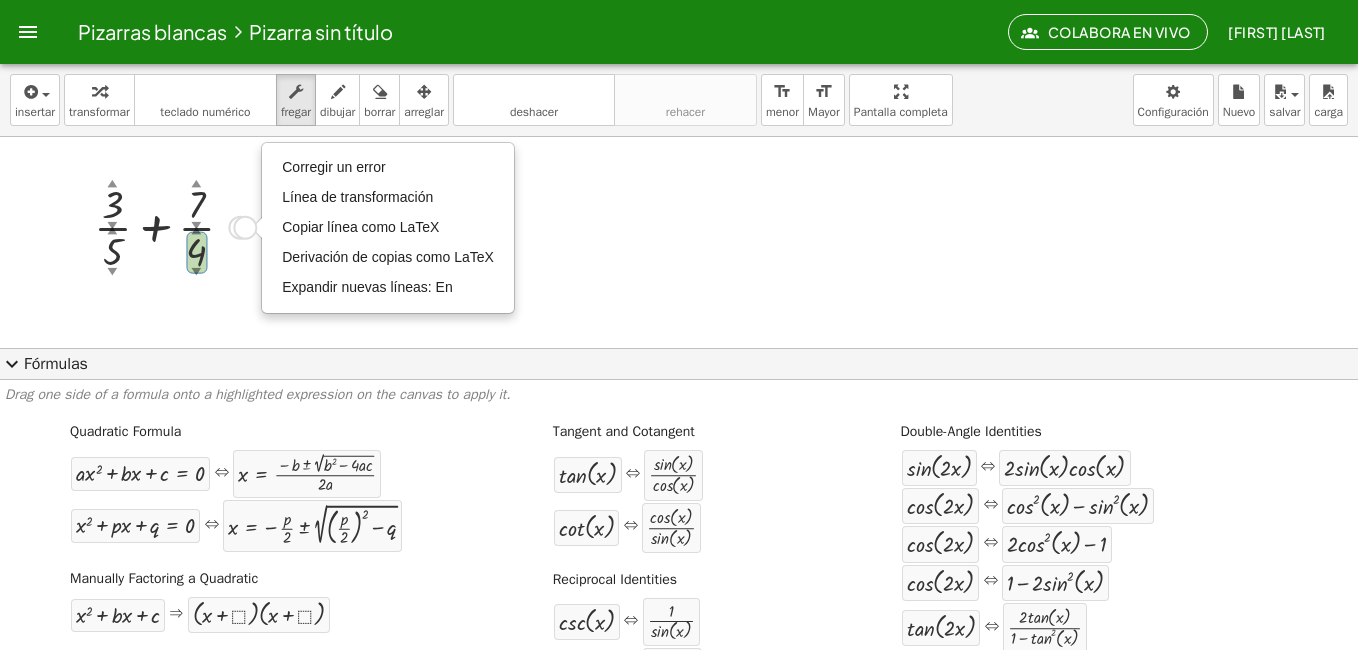 drag, startPoint x: 233, startPoint y: 232, endPoint x: 247, endPoint y: 232, distance: 14 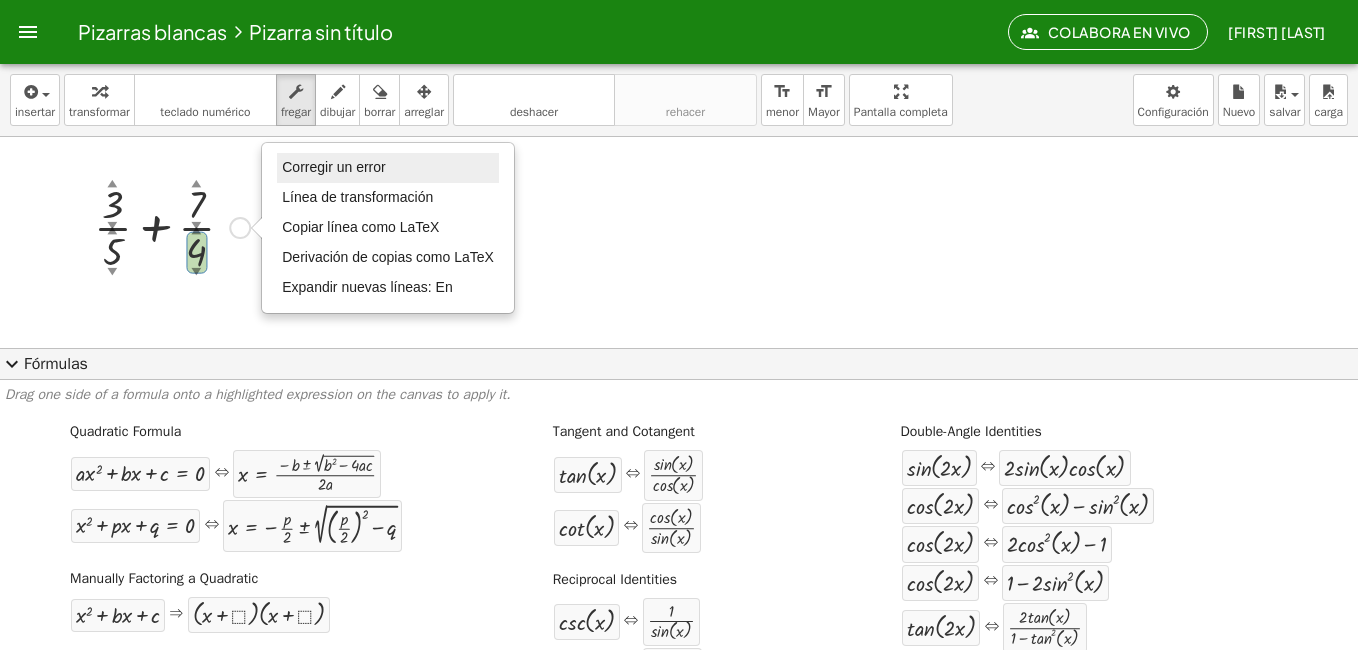 click on "Corregir un error" at bounding box center [333, 167] 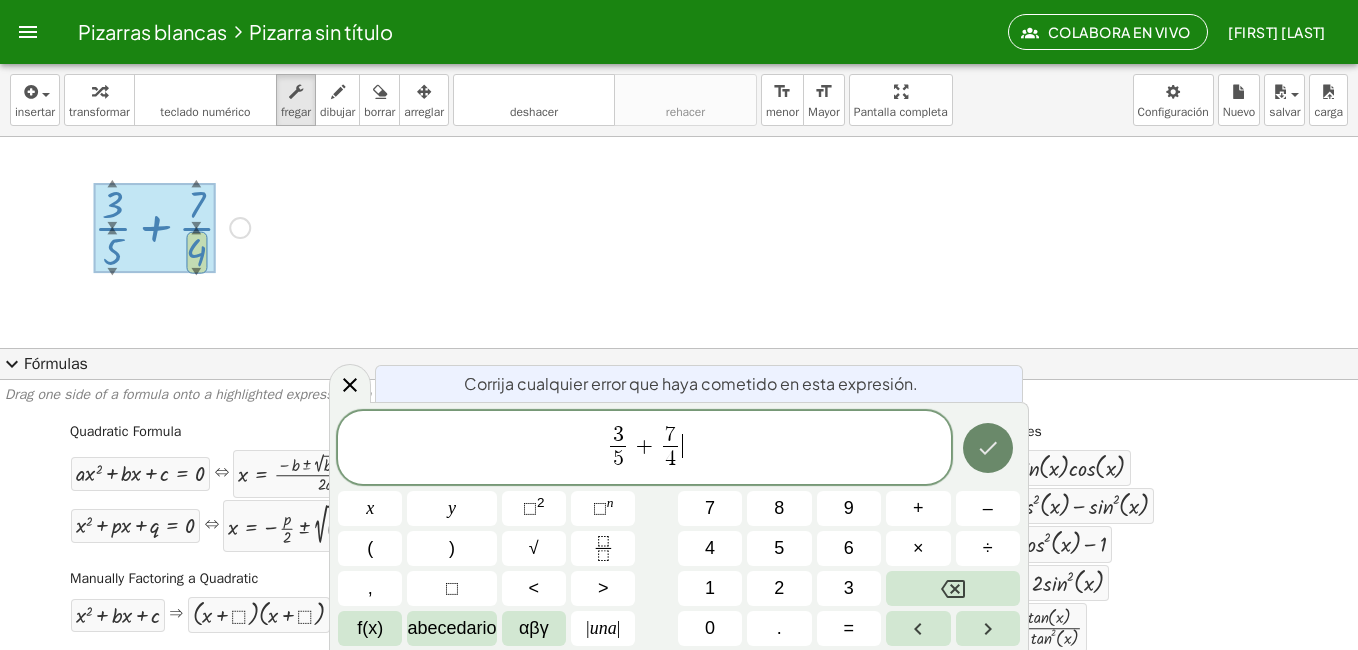 click at bounding box center (988, 448) 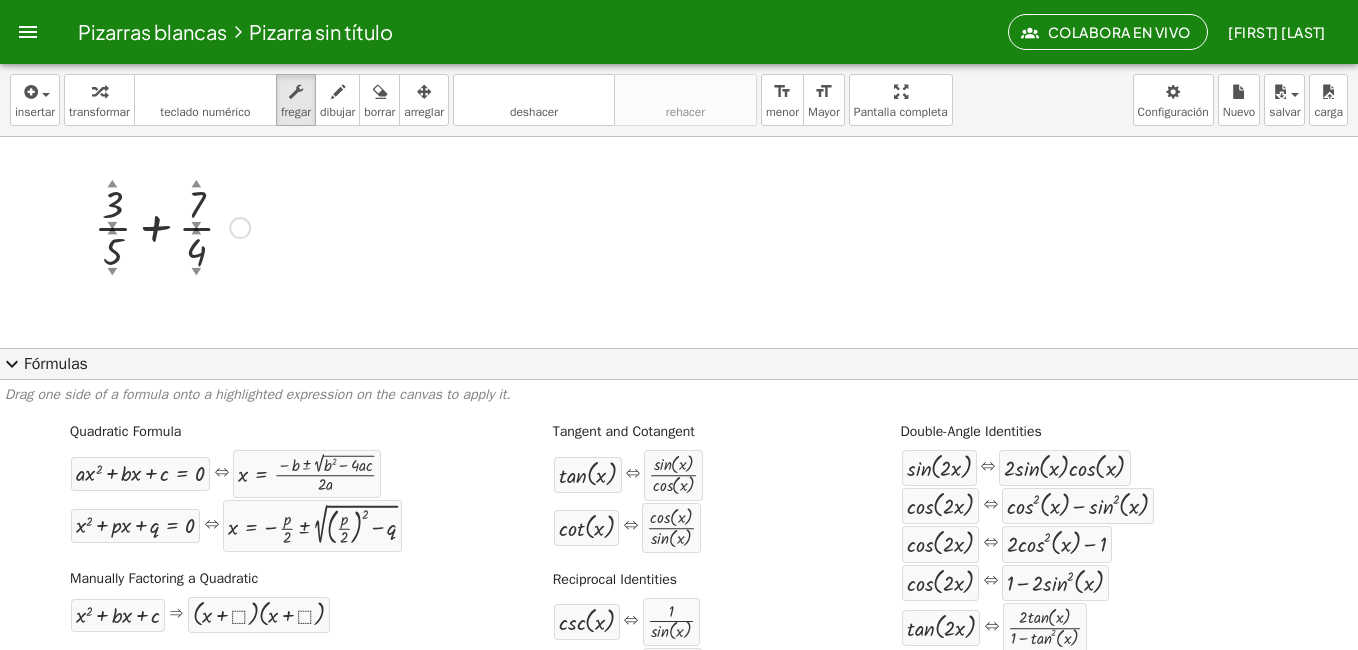 click on "▼" at bounding box center (196, 272) 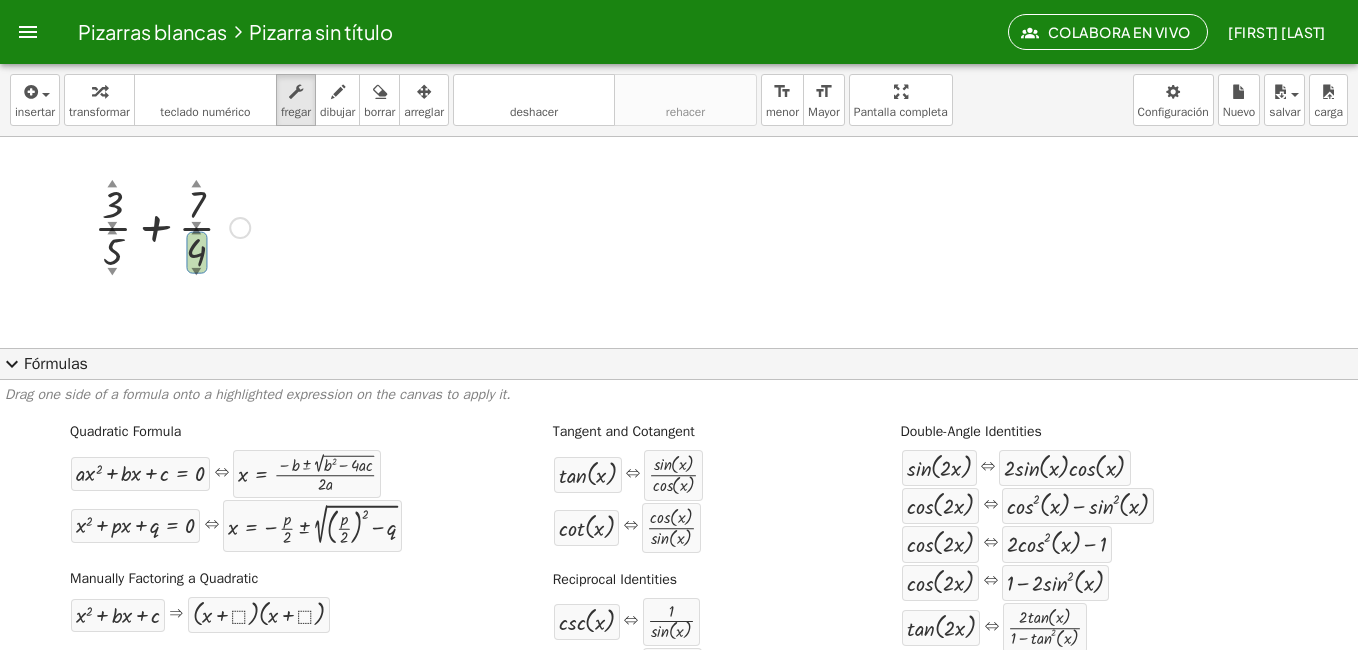 click on "▼" at bounding box center [196, 272] 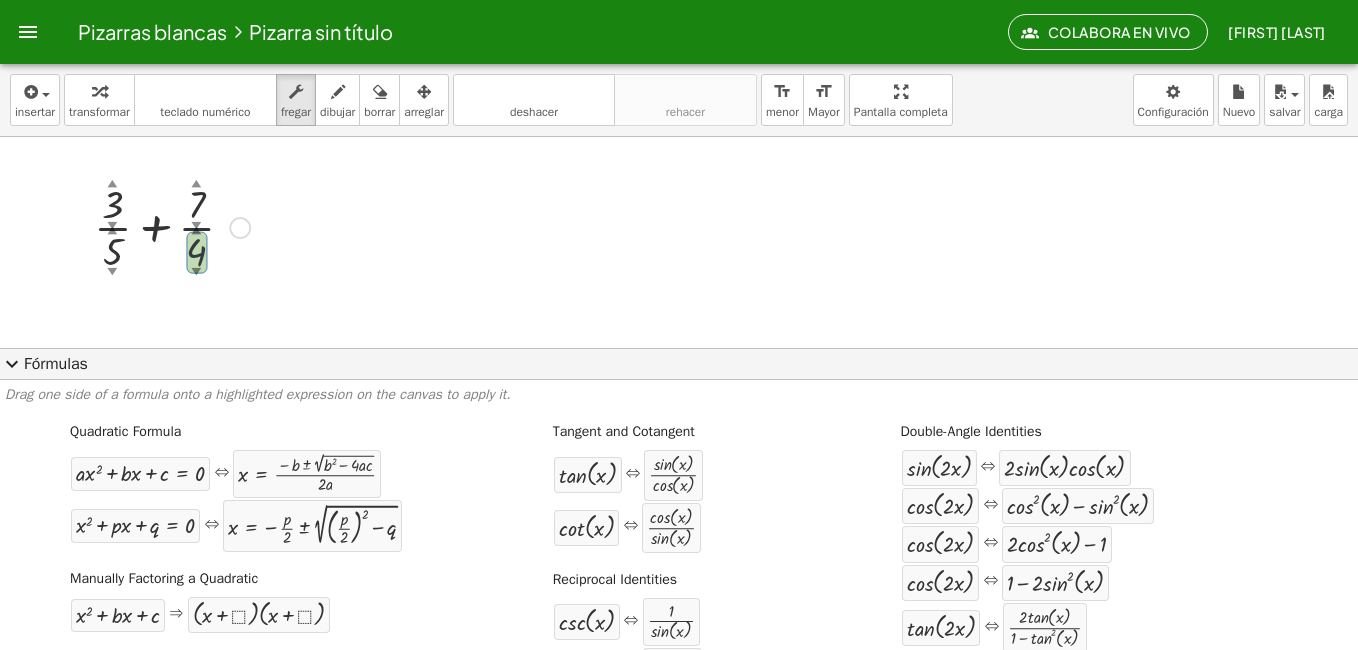 click on "▼" at bounding box center [196, 272] 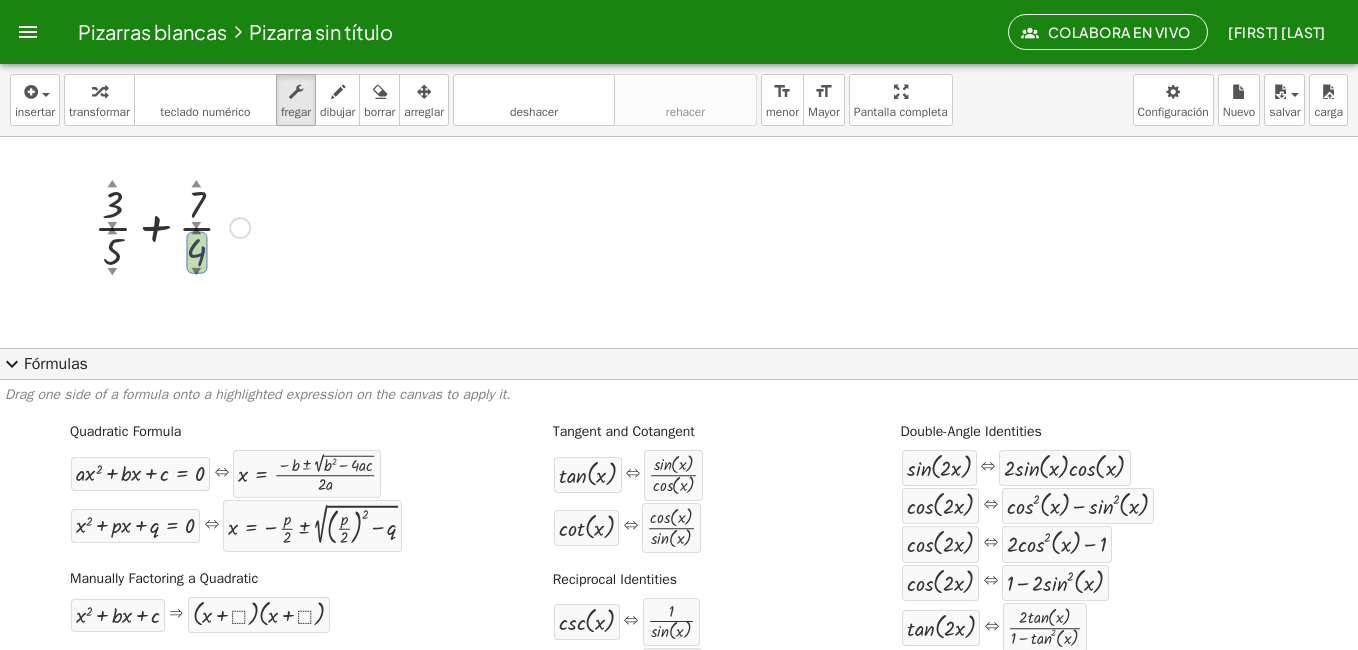 click on "▼" at bounding box center [196, 272] 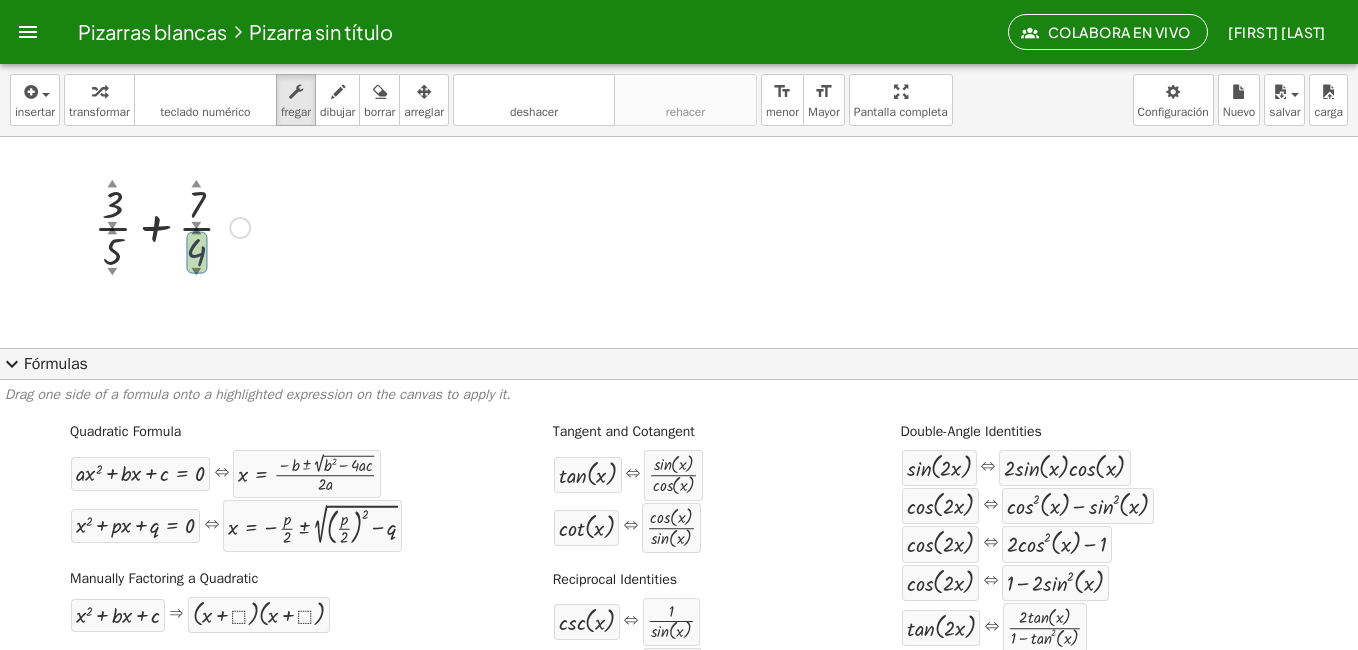 click on "▼" at bounding box center (196, 272) 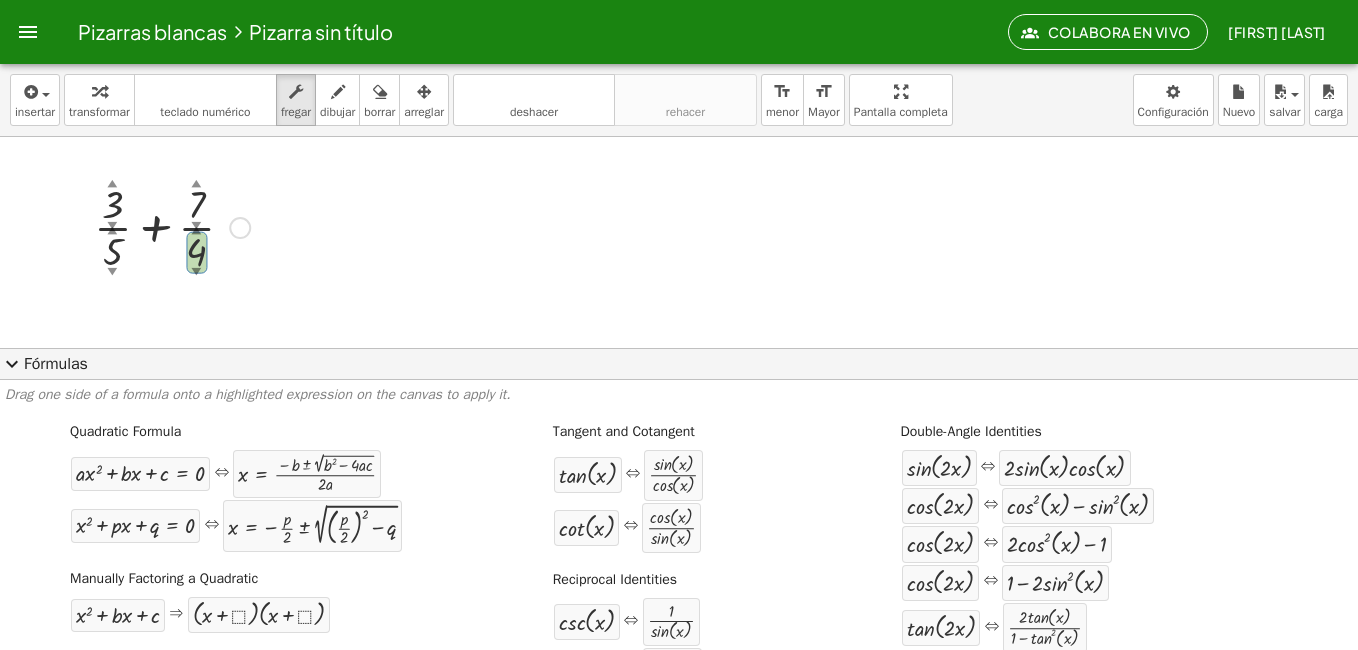 click on "▼" at bounding box center [196, 226] 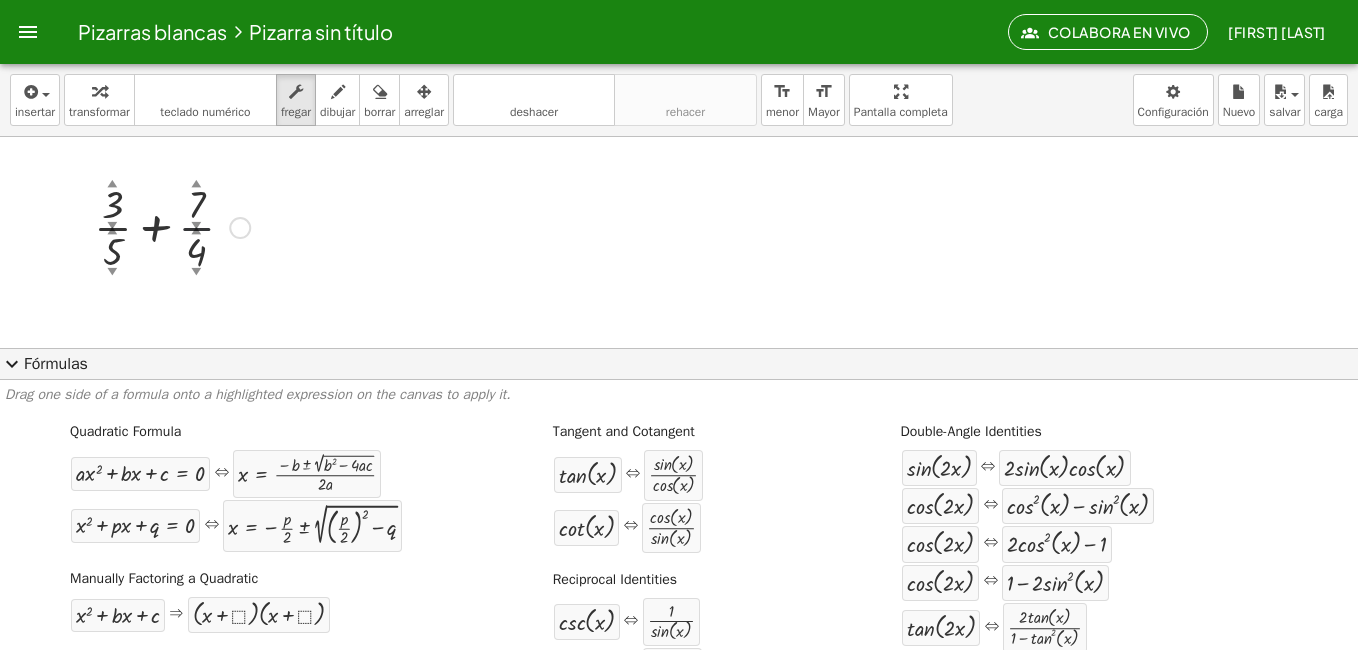 click on "▼" at bounding box center [196, 226] 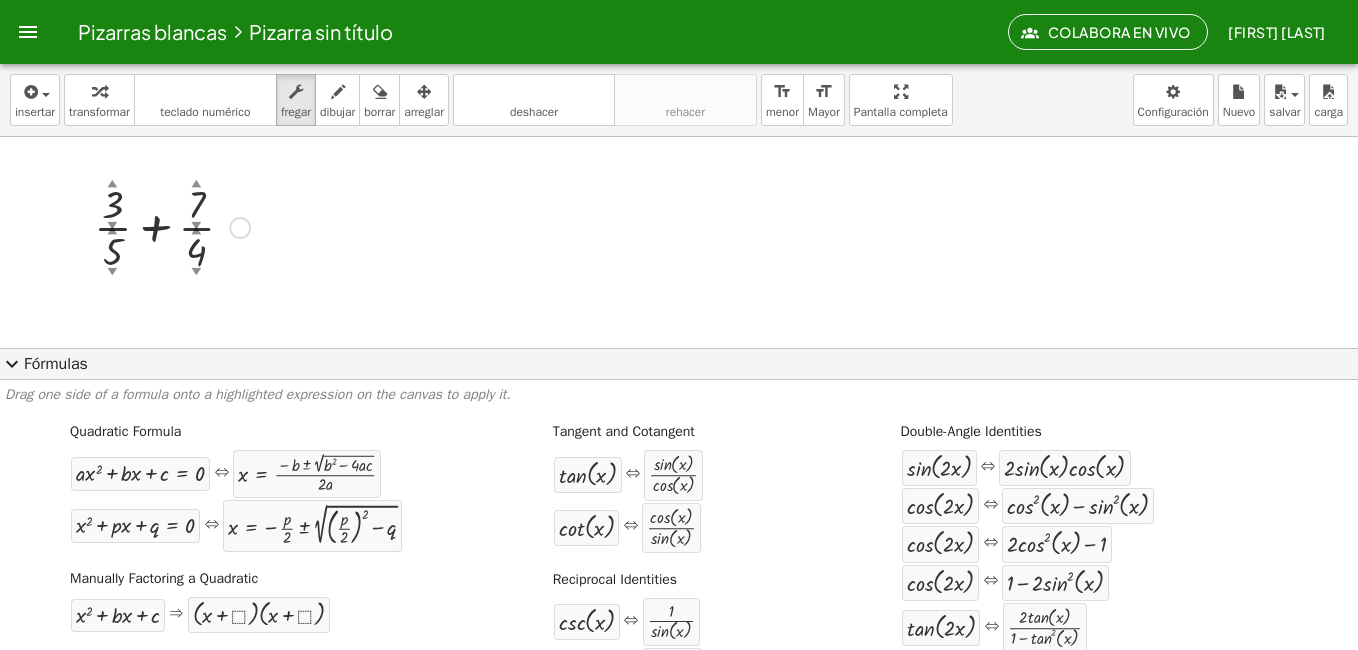 click on "▼" at bounding box center [196, 226] 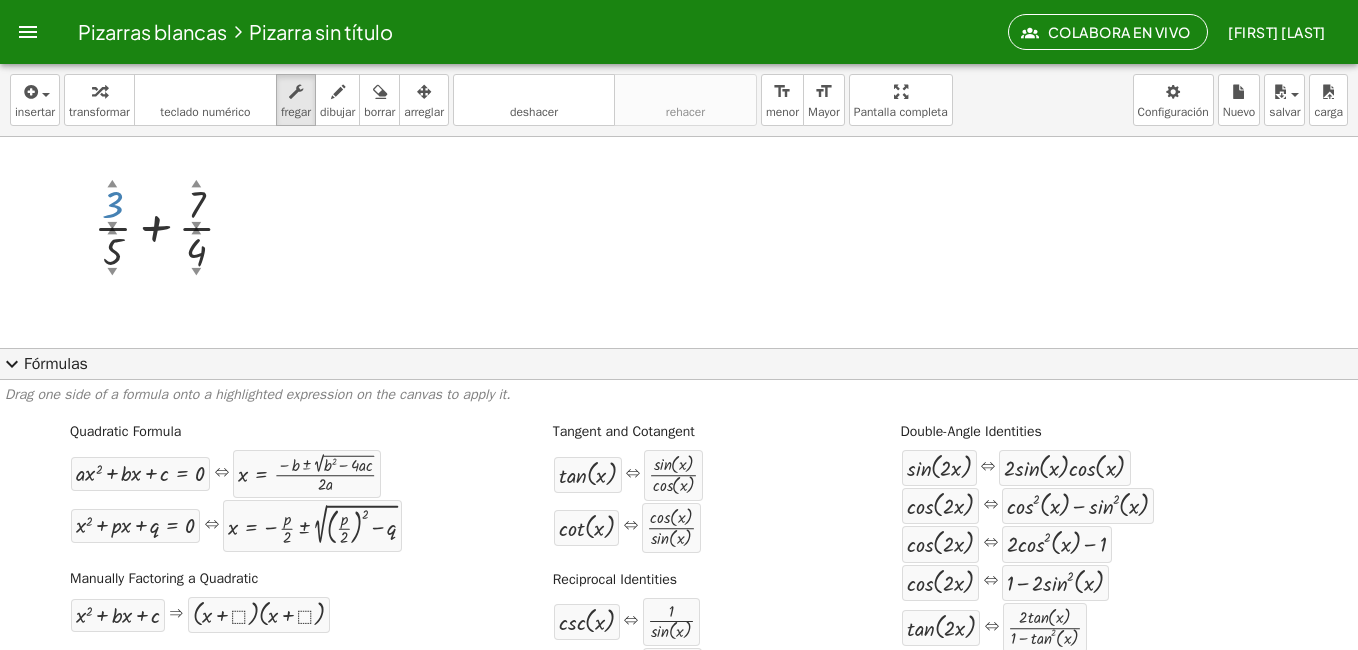 drag, startPoint x: 130, startPoint y: 201, endPoint x: 206, endPoint y: 195, distance: 76.23647 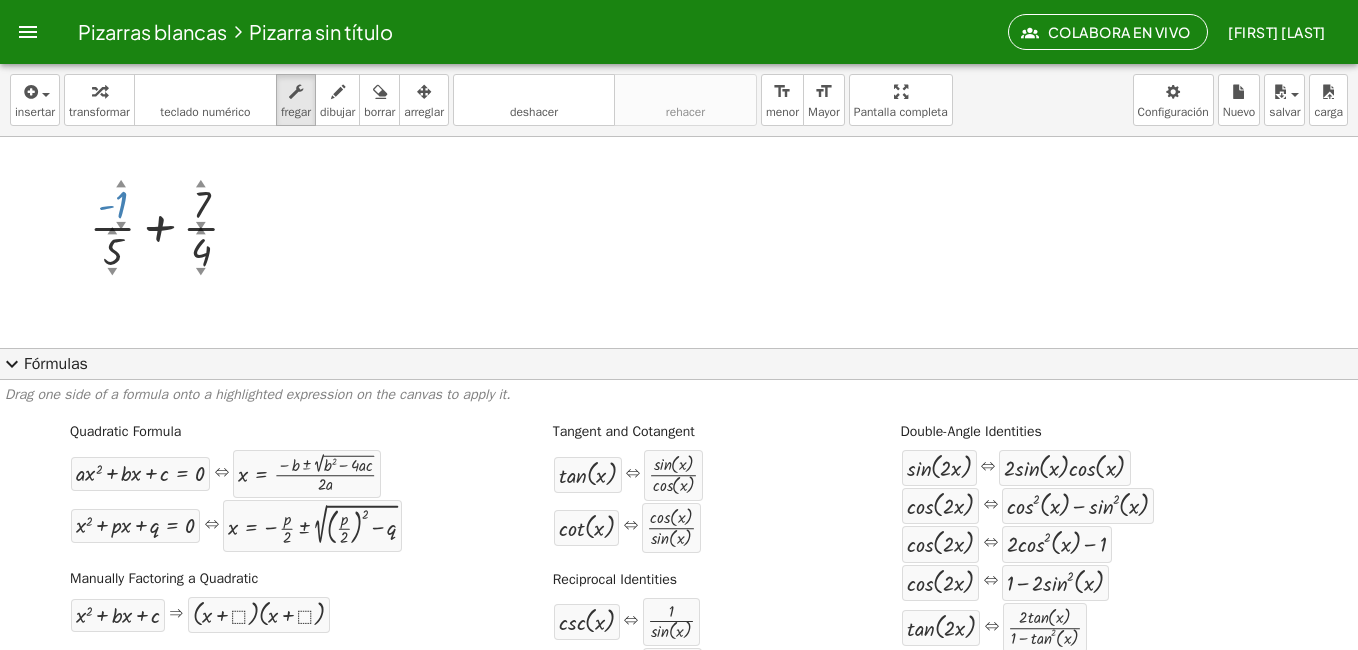 drag, startPoint x: 111, startPoint y: 207, endPoint x: 111, endPoint y: 249, distance: 42 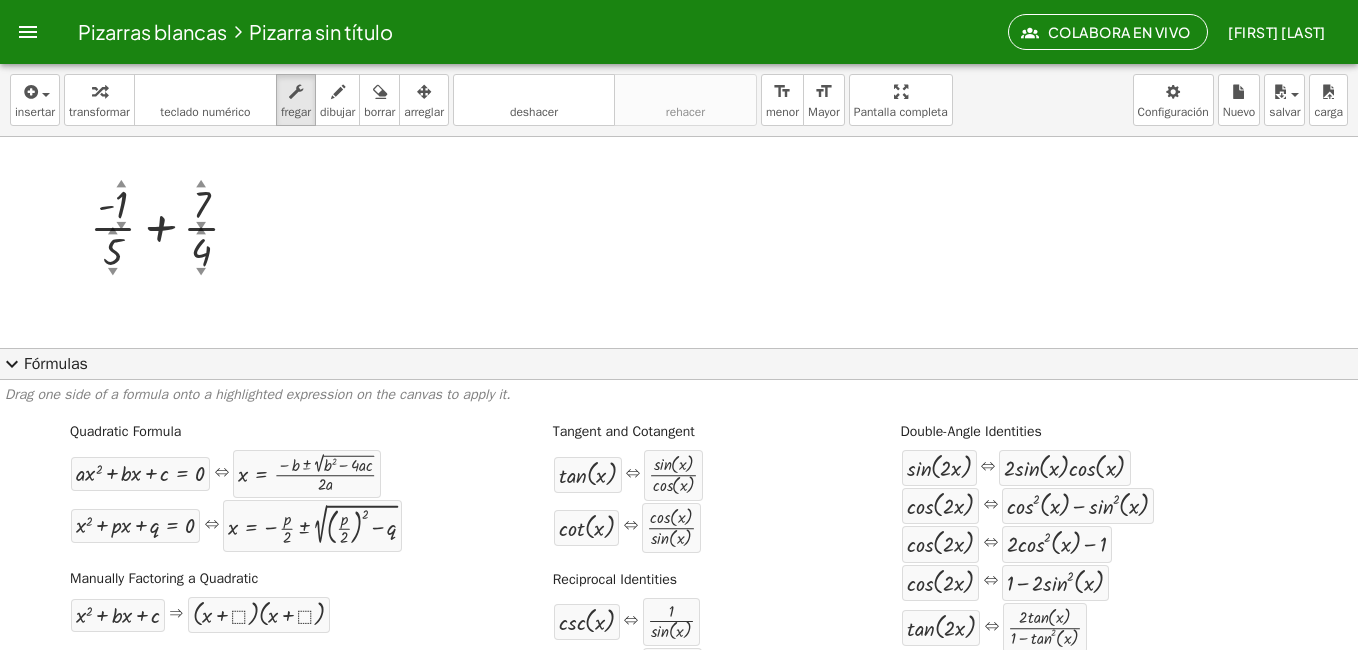 drag, startPoint x: 112, startPoint y: 197, endPoint x: 117, endPoint y: 224, distance: 27.45906 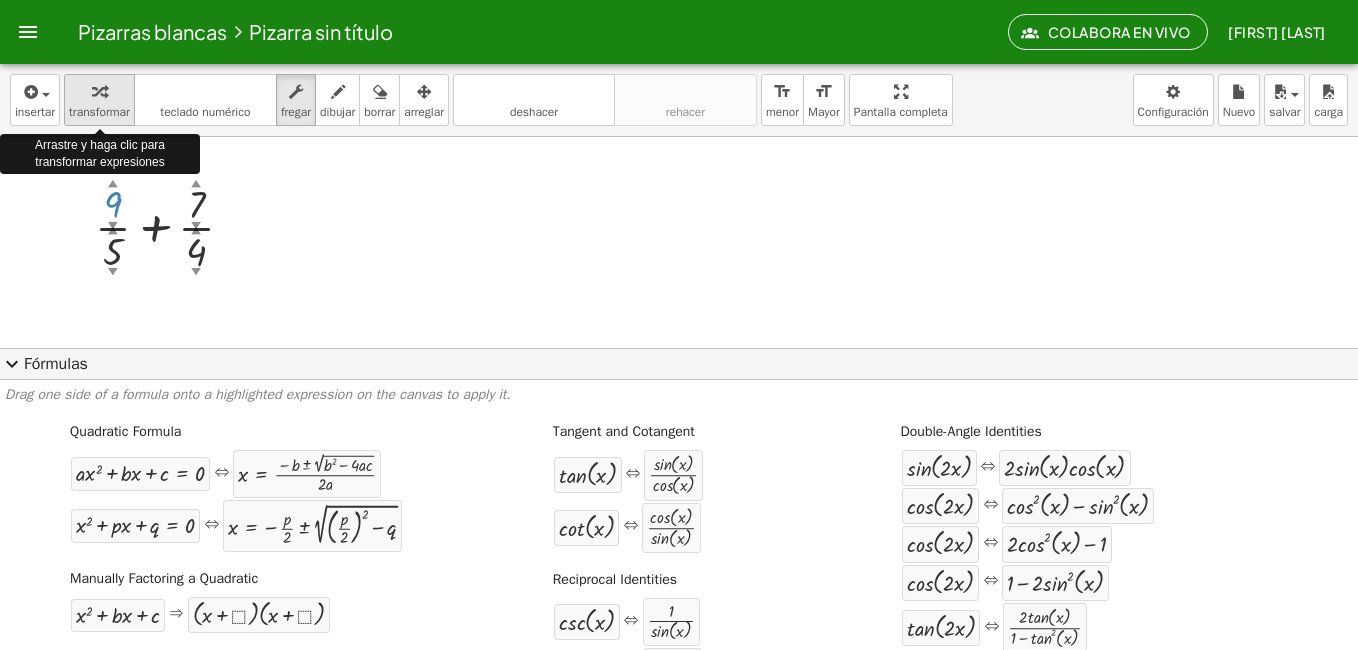 drag, startPoint x: 117, startPoint y: 191, endPoint x: 125, endPoint y: 115, distance: 76.41989 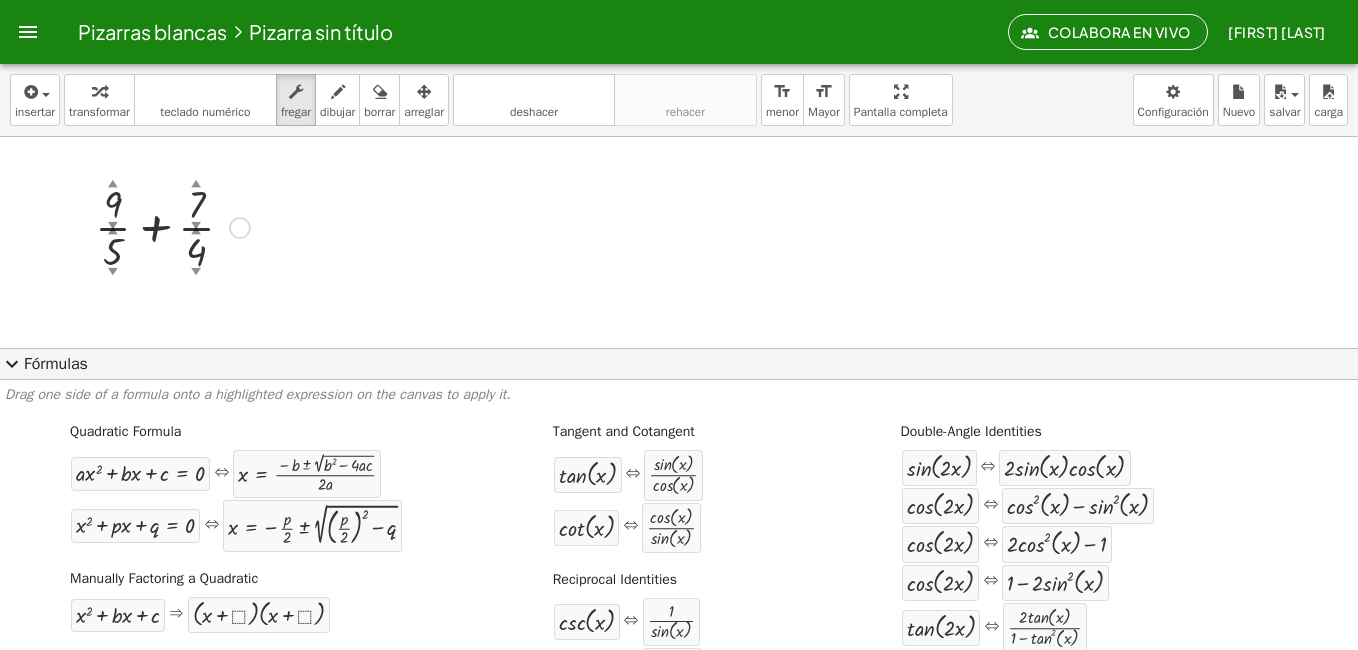click at bounding box center (172, 226) 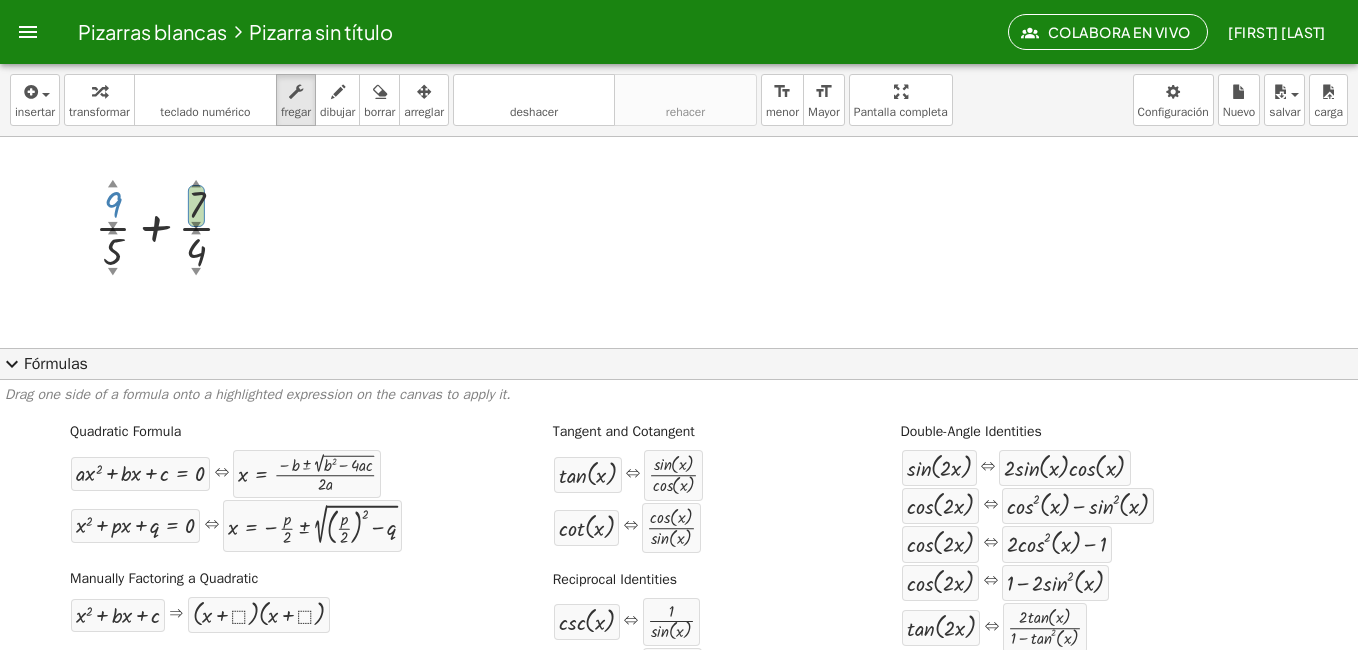 drag, startPoint x: 111, startPoint y: 203, endPoint x: 207, endPoint y: 203, distance: 96 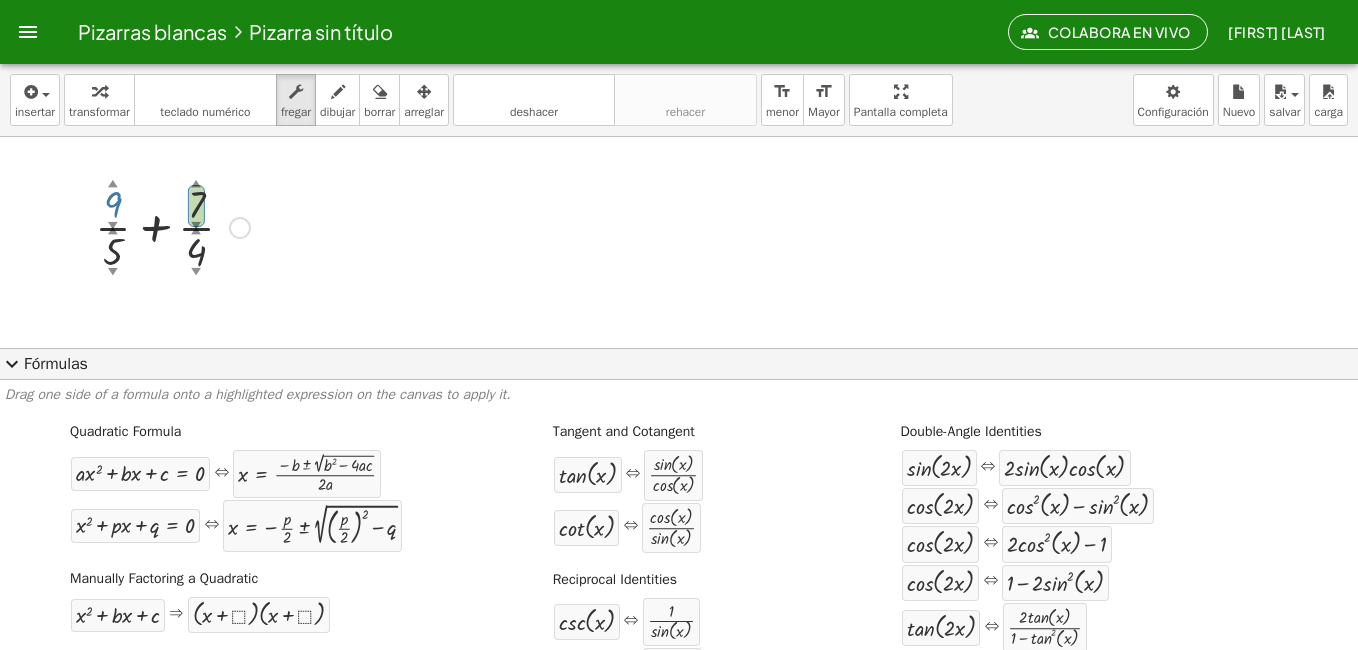 click at bounding box center [172, 226] 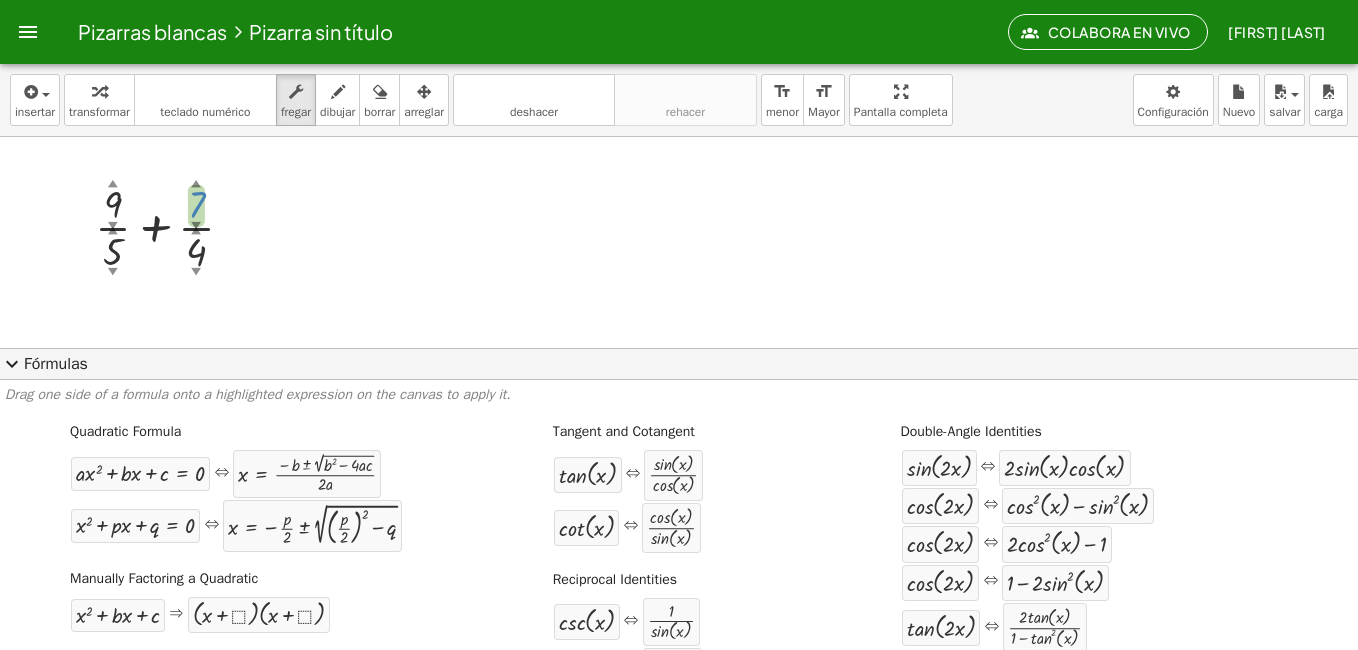 drag, startPoint x: 207, startPoint y: 203, endPoint x: 175, endPoint y: 191, distance: 34.176014 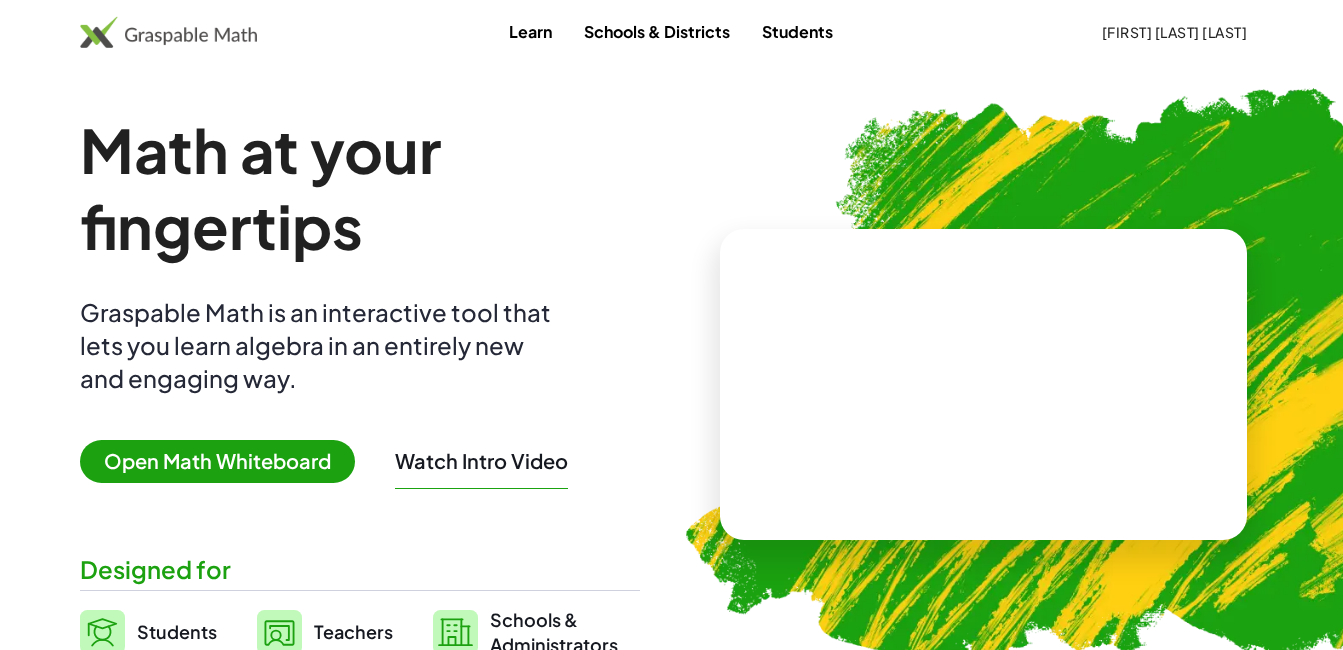 scroll, scrollTop: 0, scrollLeft: 0, axis: both 